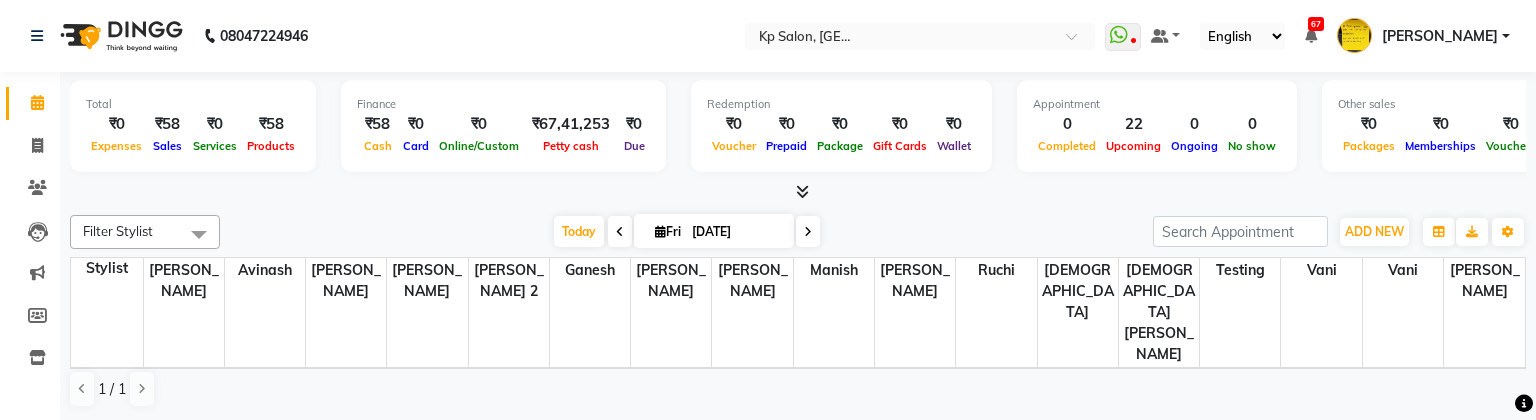select on "en" 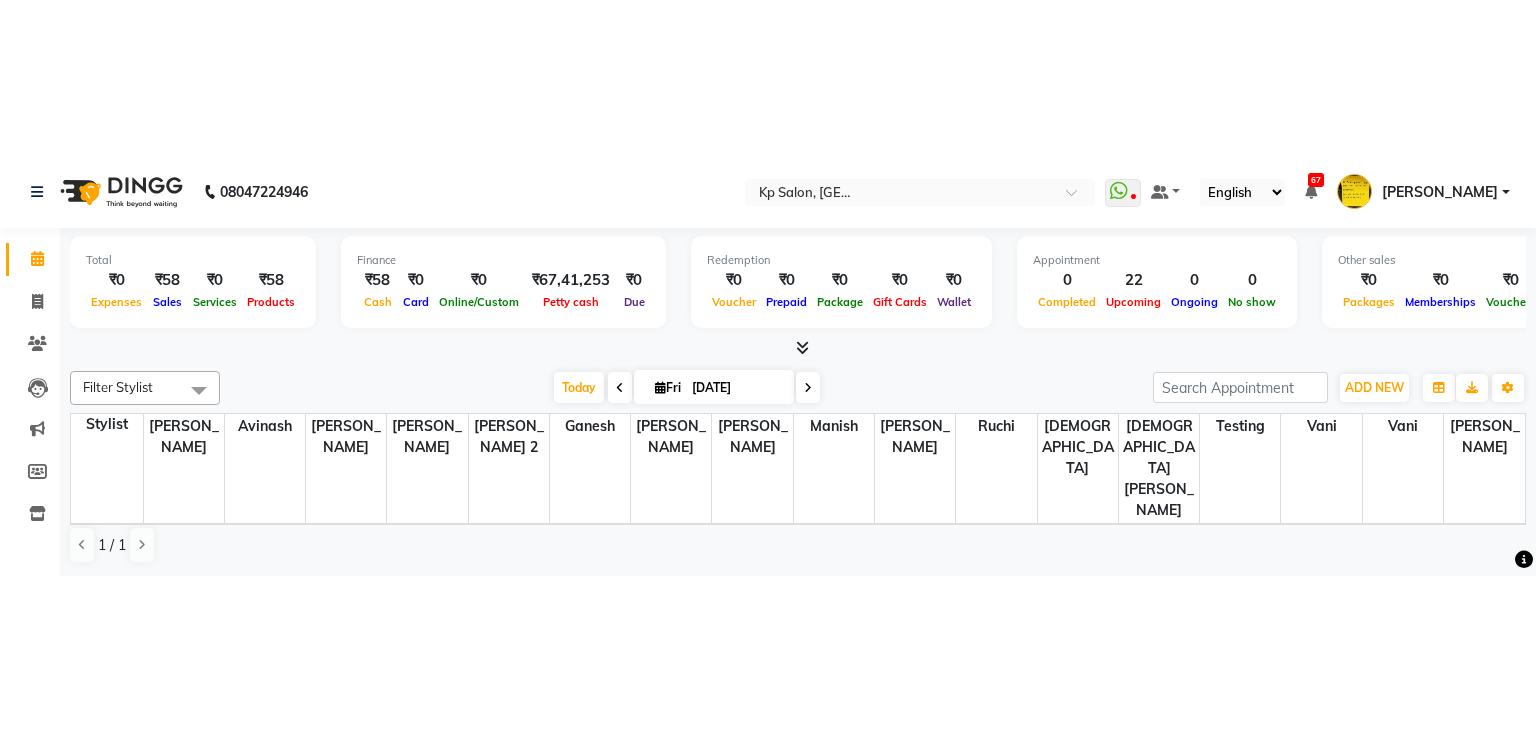 scroll, scrollTop: 572, scrollLeft: 0, axis: vertical 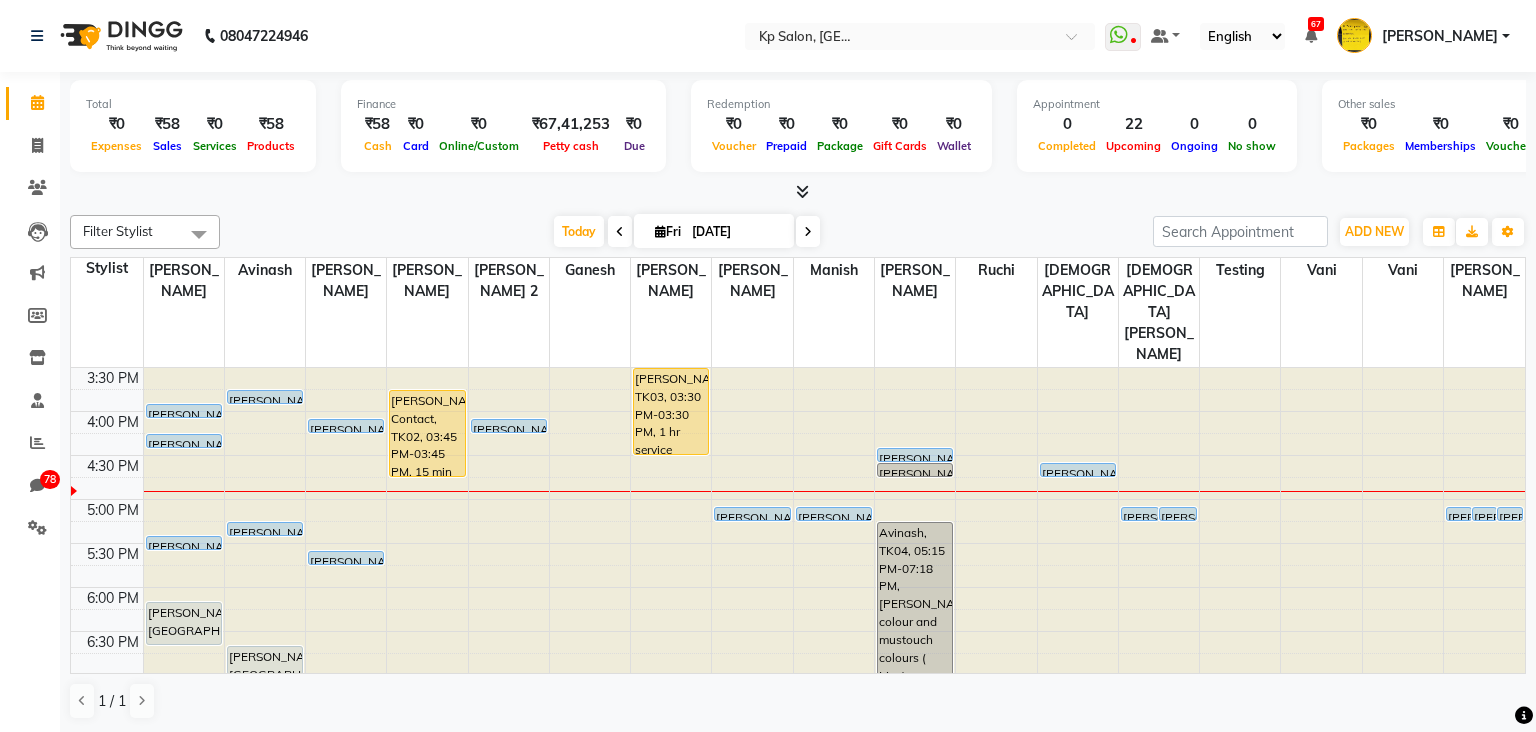 click at bounding box center [509, -204] 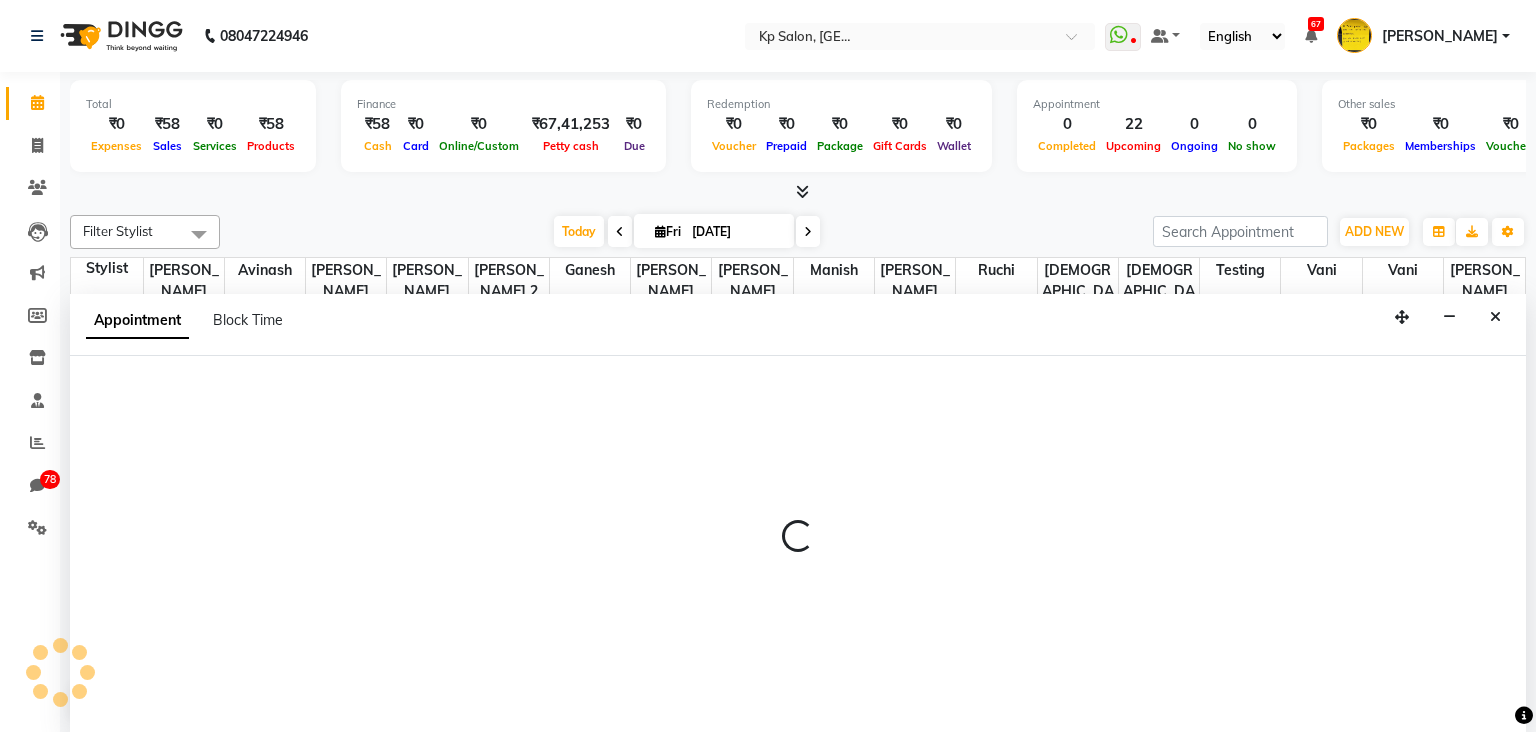 scroll, scrollTop: 1, scrollLeft: 0, axis: vertical 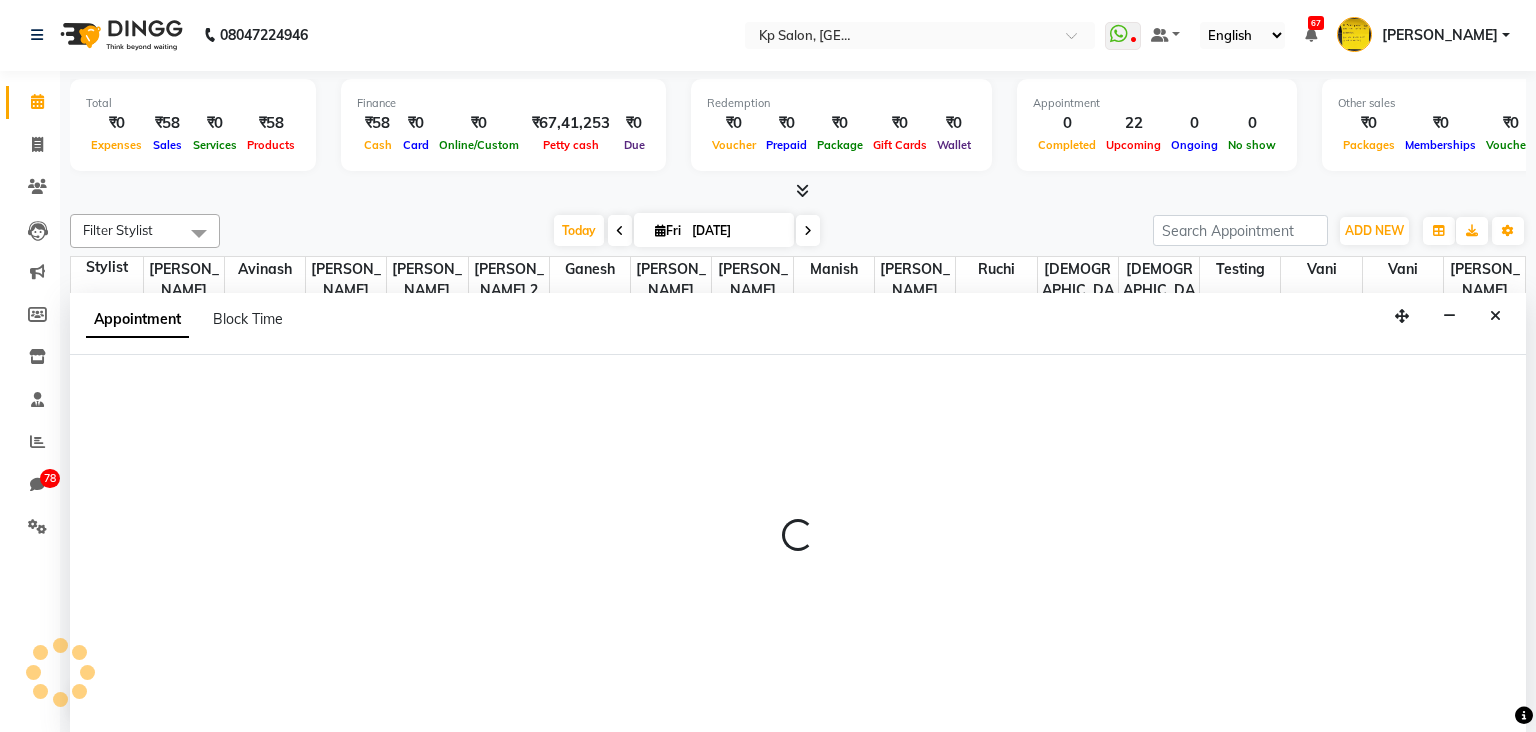select on "1451" 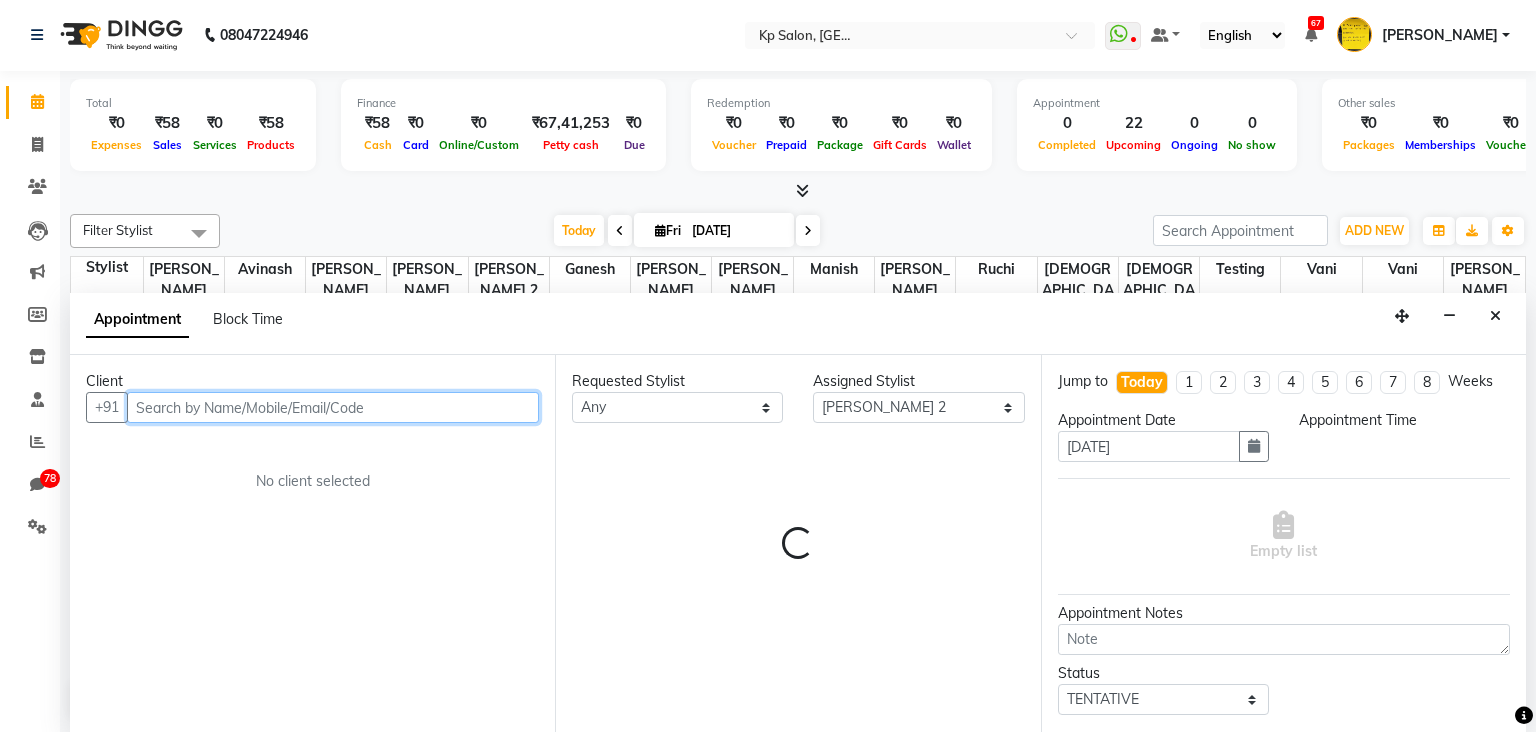 select on "1035" 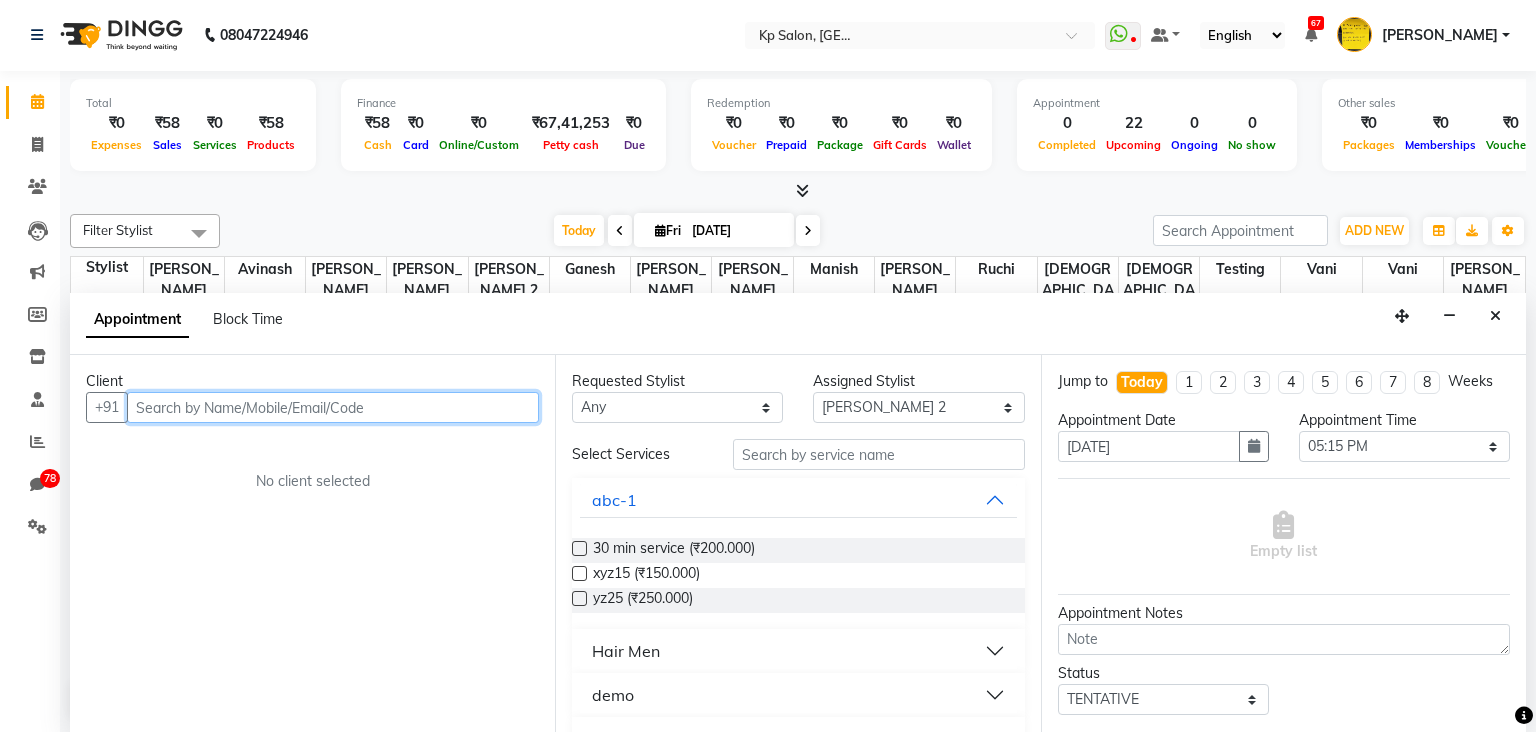 click at bounding box center [333, 407] 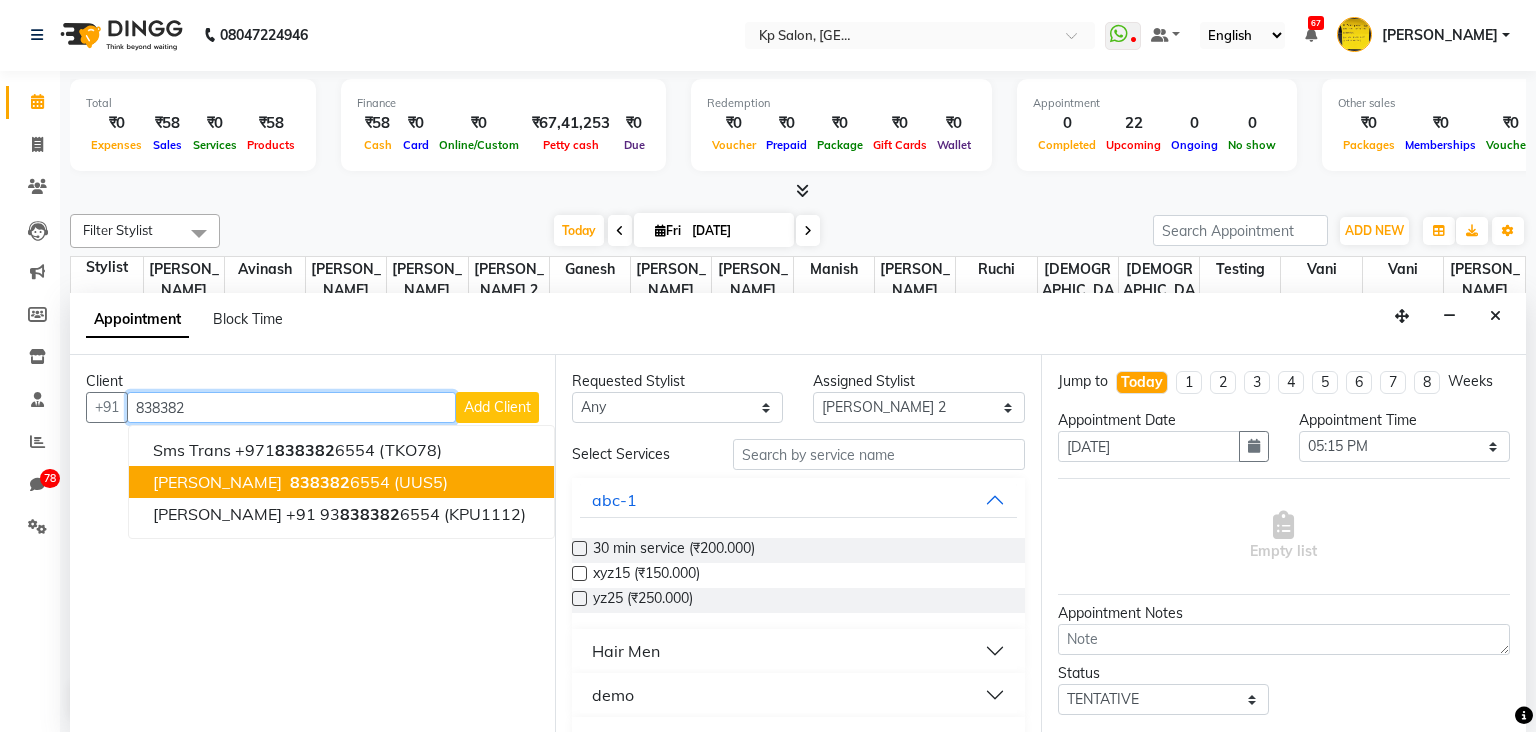 click on "[PERSON_NAME]   838382 6554 (UUS5)" at bounding box center [341, 482] 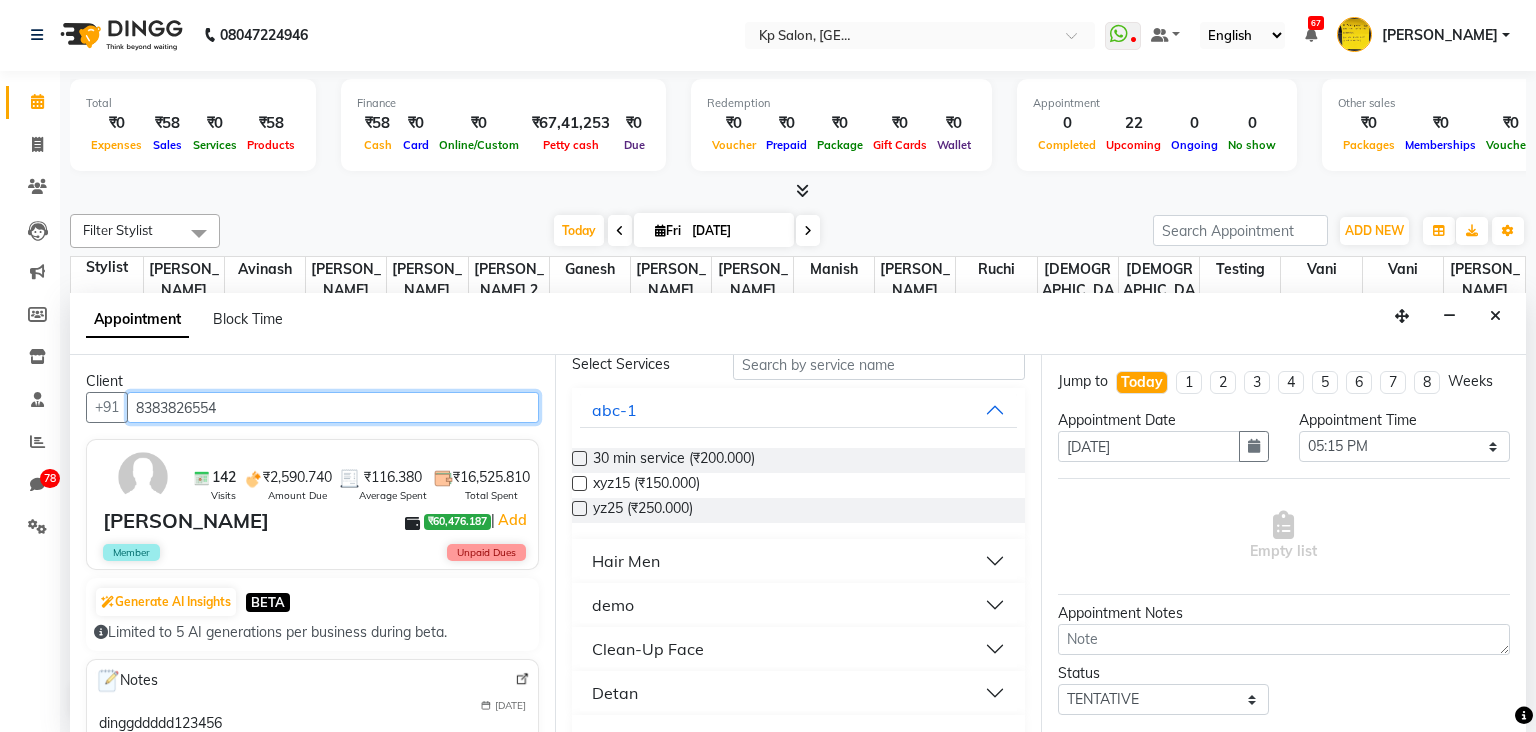 scroll, scrollTop: 91, scrollLeft: 0, axis: vertical 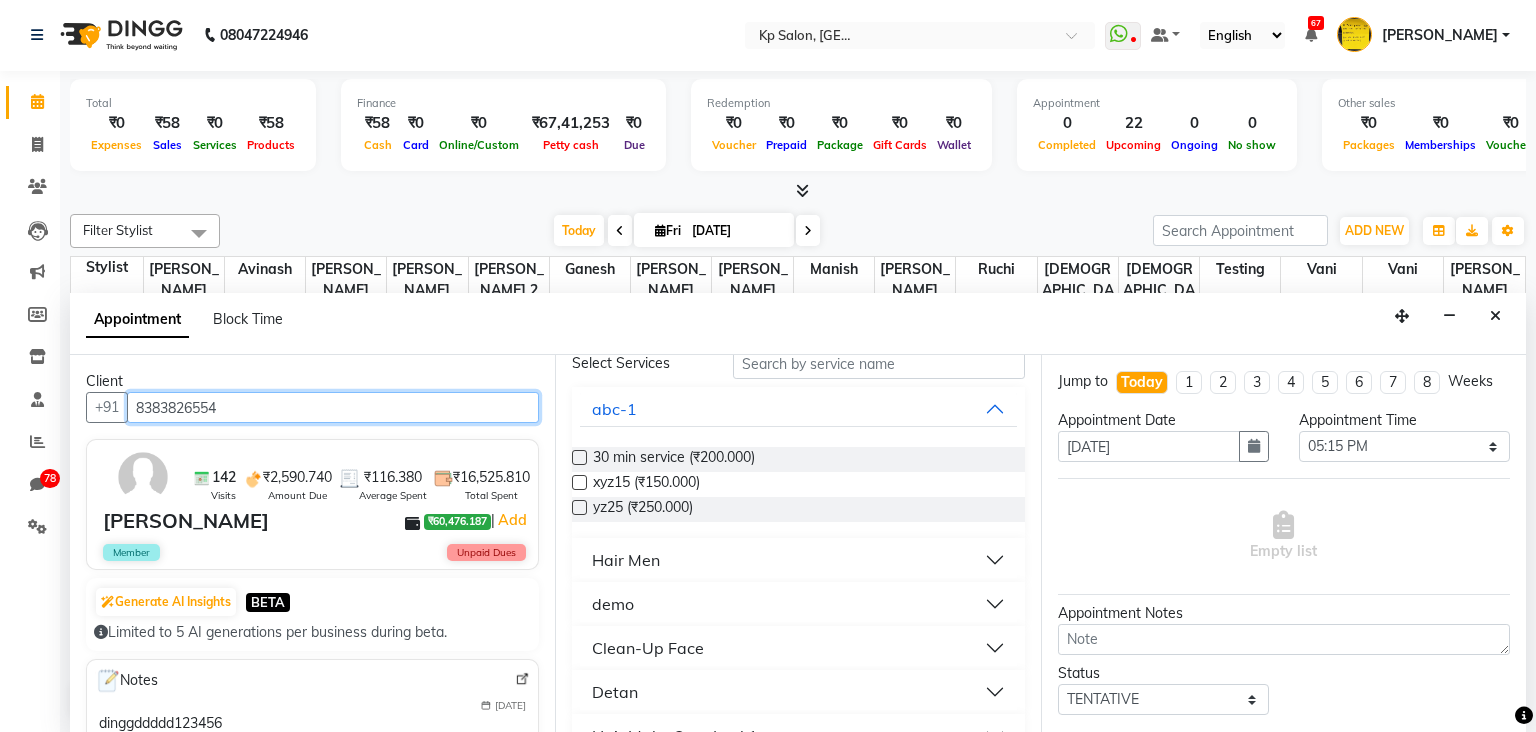 type on "8383826554" 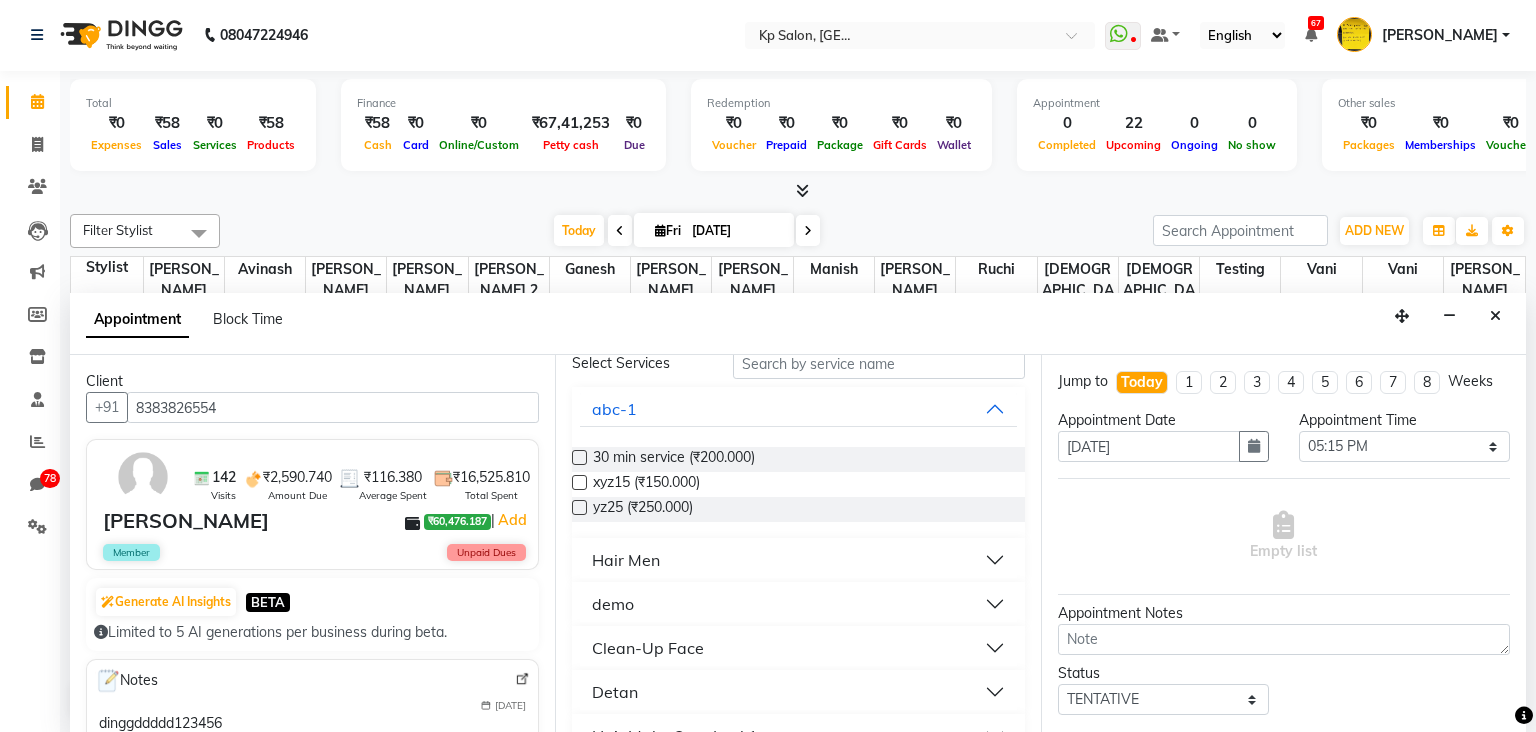 click on "Hair Men" at bounding box center [798, 560] 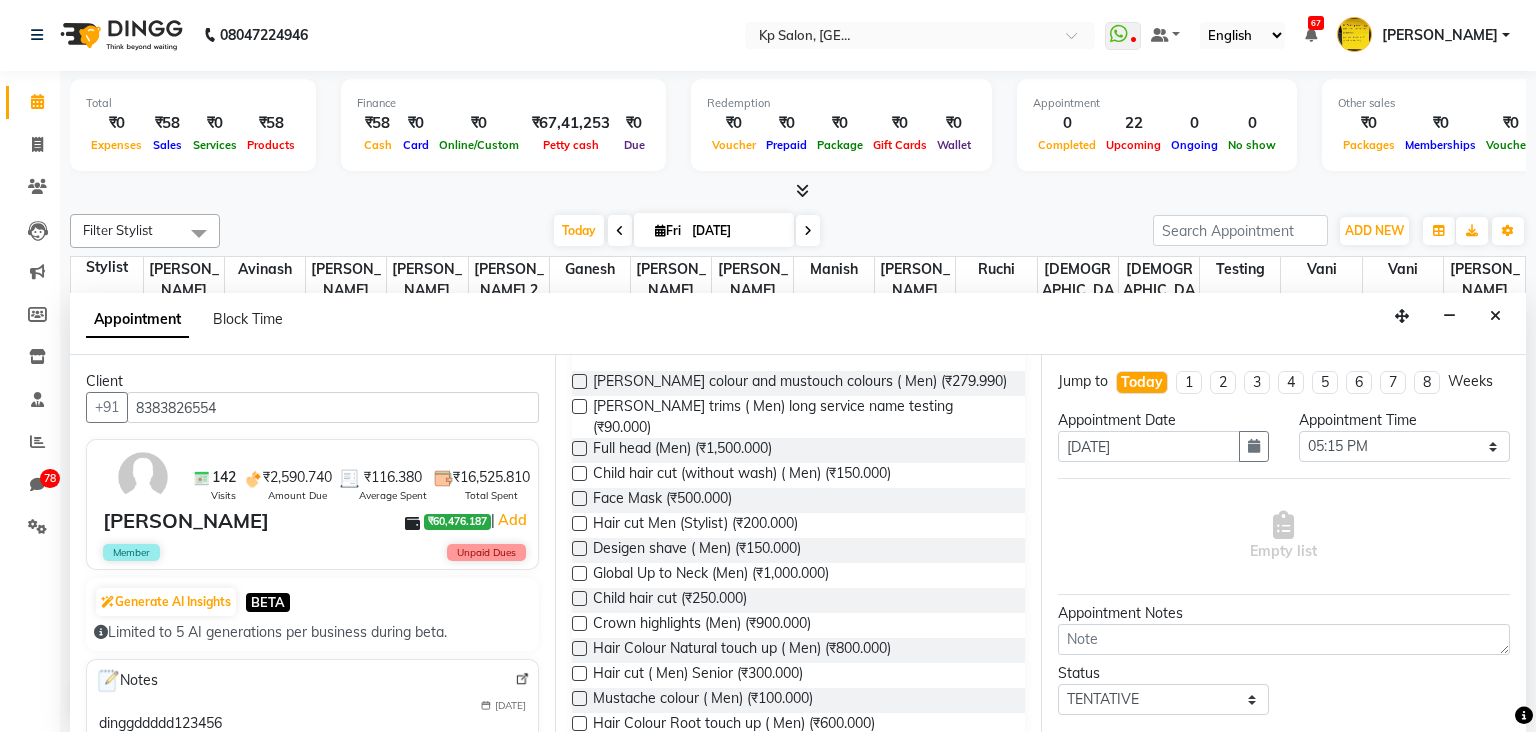 scroll, scrollTop: 0, scrollLeft: 0, axis: both 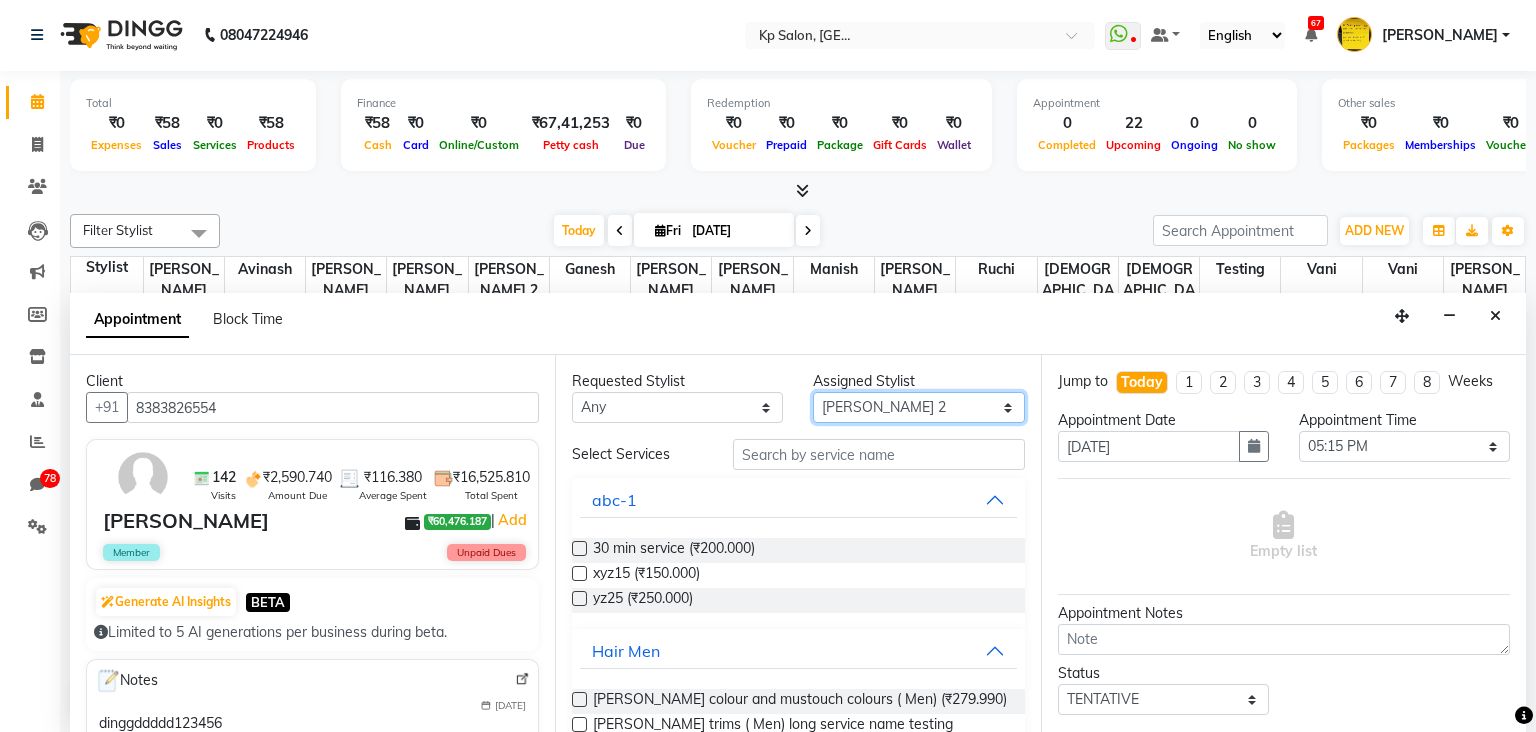 click on "Select [PERSON_NAME] Avinash [PERSON_NAME] [PERSON_NAME] 2 [PERSON_NAME] Krishna [PERSON_NAME] [PERSON_NAME][DEMOGRAPHIC_DATA][PERSON_NAME] Test [DEMOGRAPHIC_DATA][PERSON_NAME] [PERSON_NAME] [PERSON_NAME] testing" at bounding box center [918, 407] 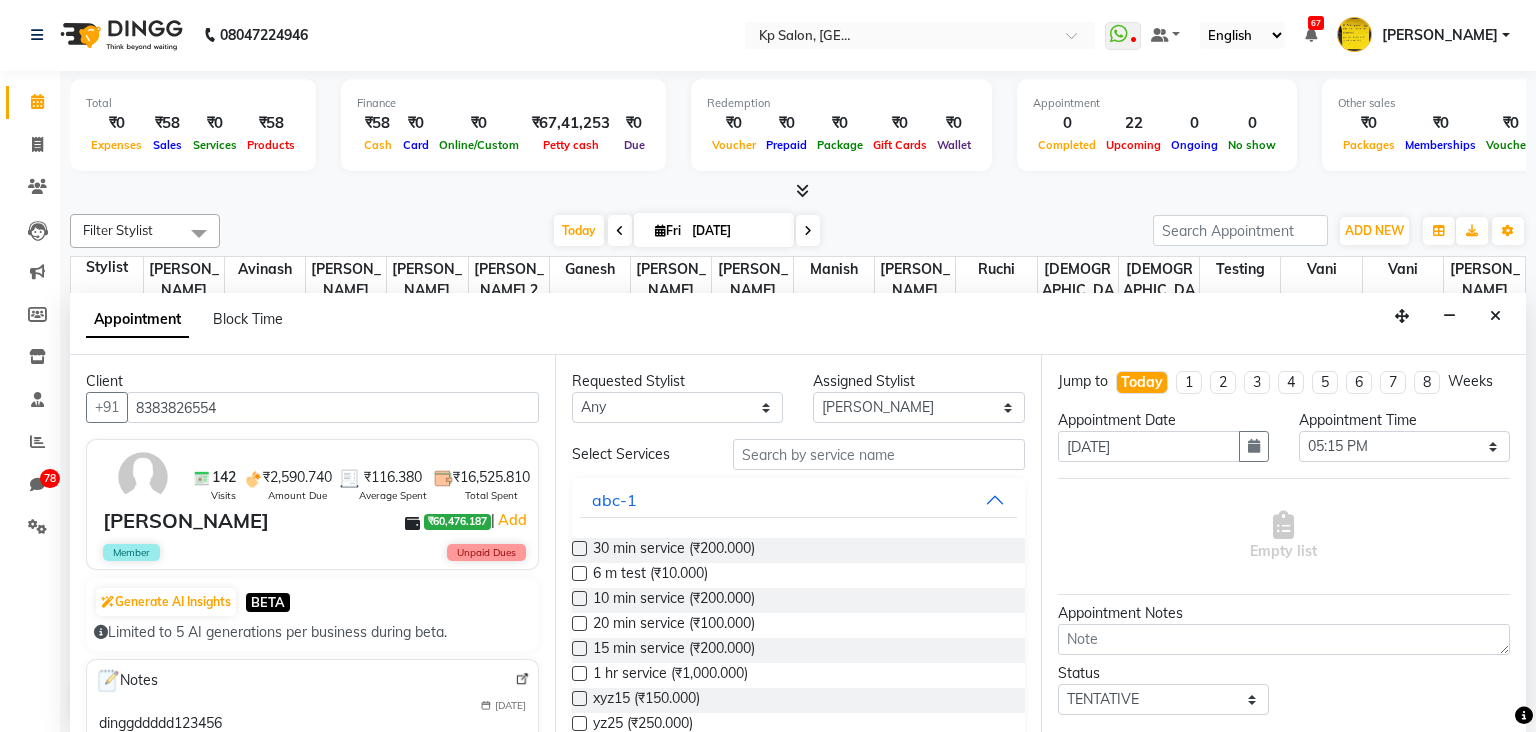 click at bounding box center [579, 573] 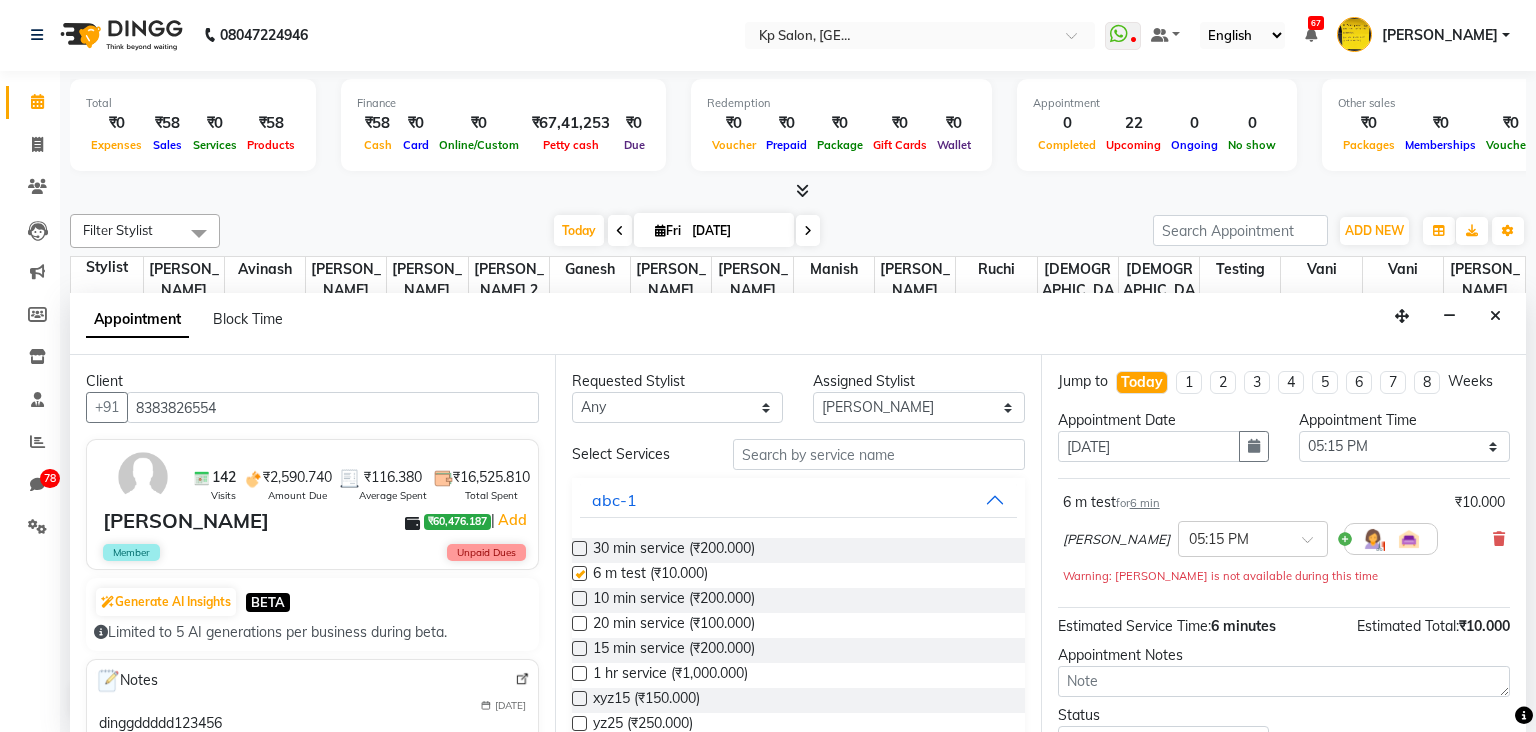 checkbox on "false" 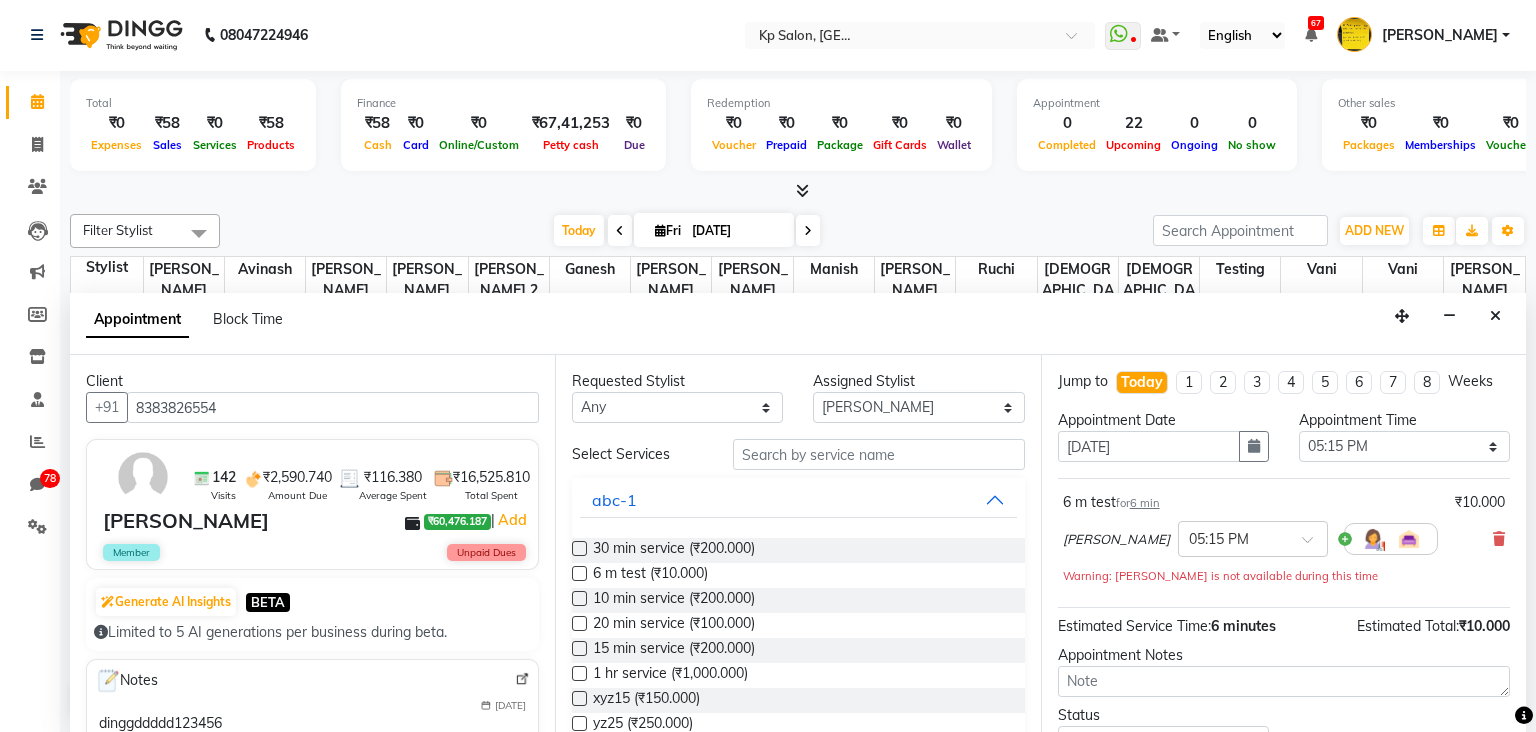 click at bounding box center [579, 598] 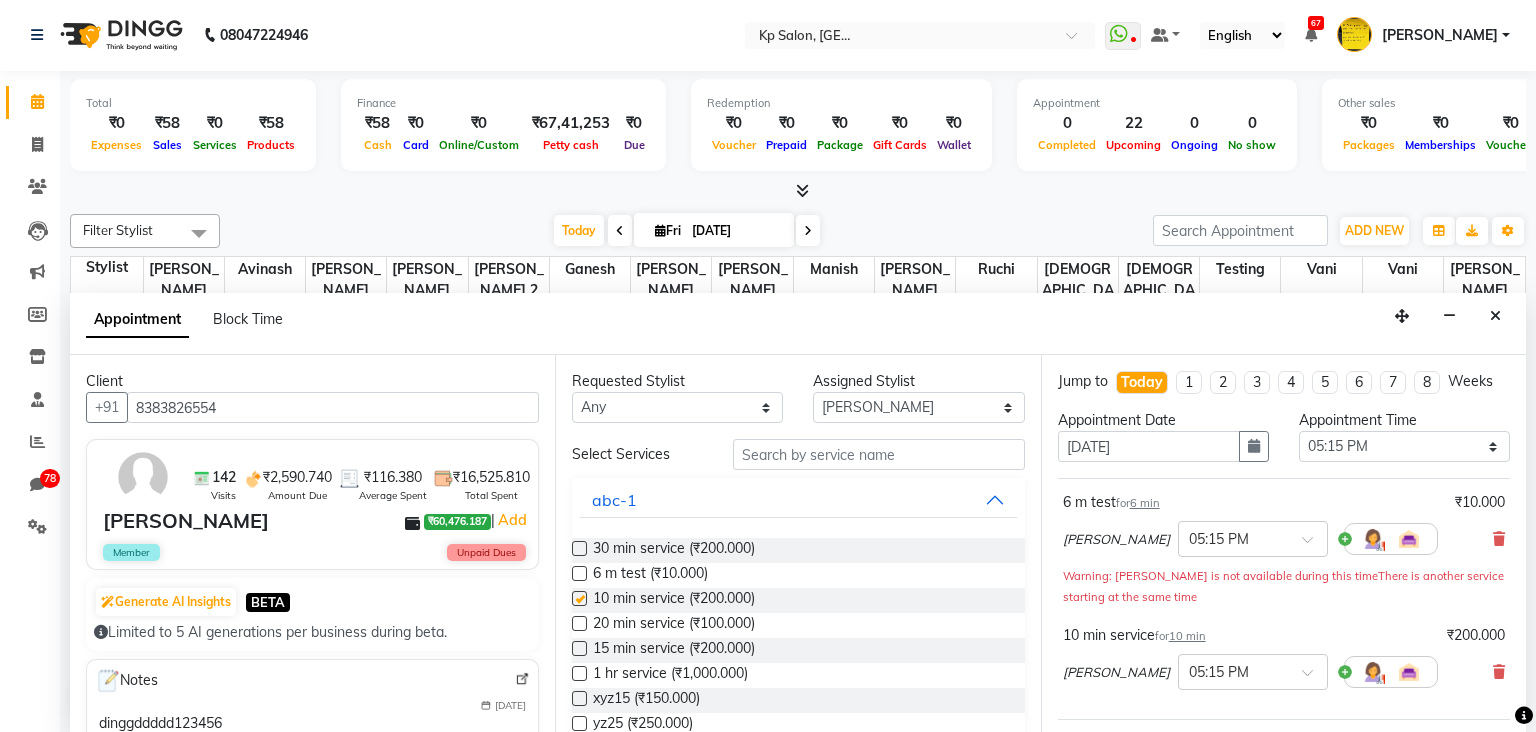 checkbox on "false" 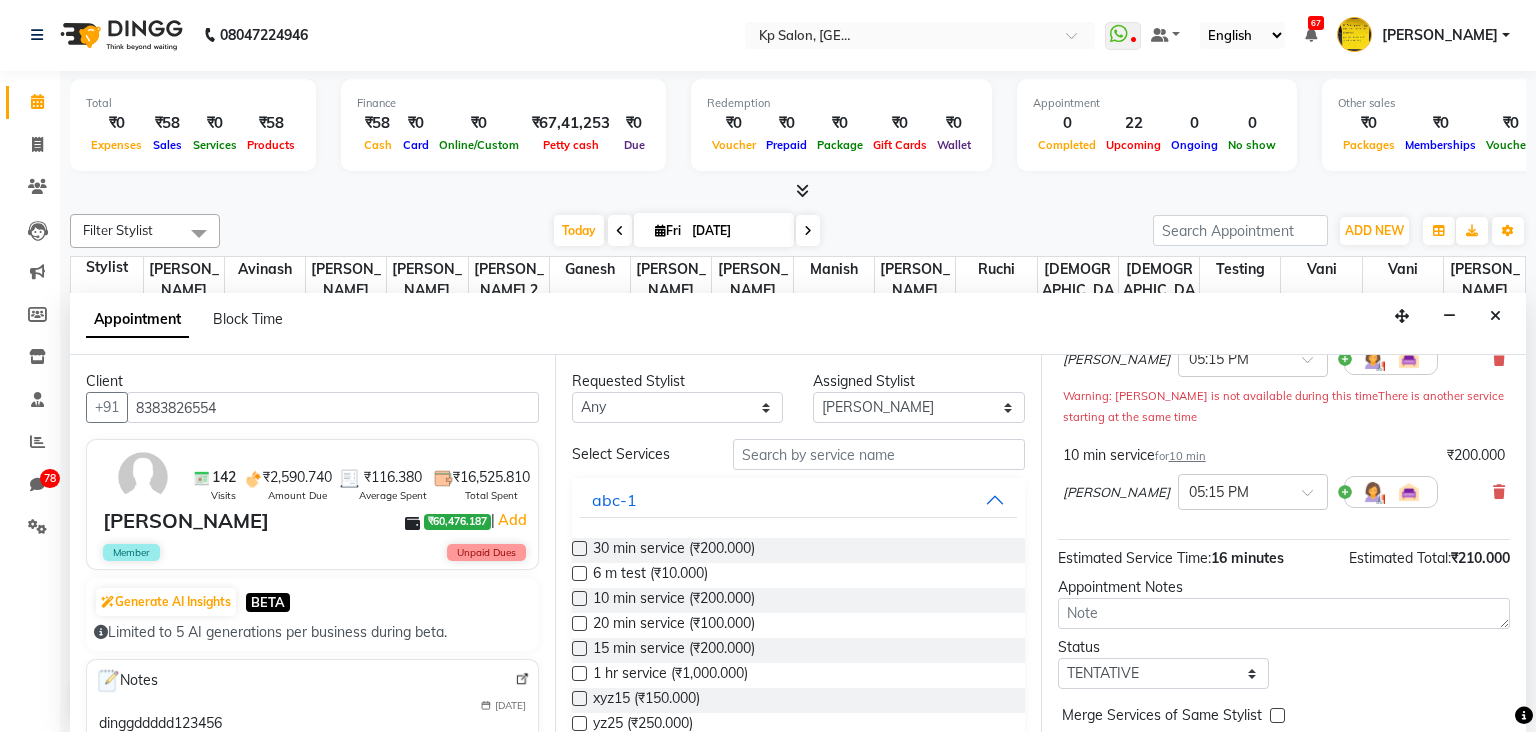 scroll, scrollTop: 263, scrollLeft: 0, axis: vertical 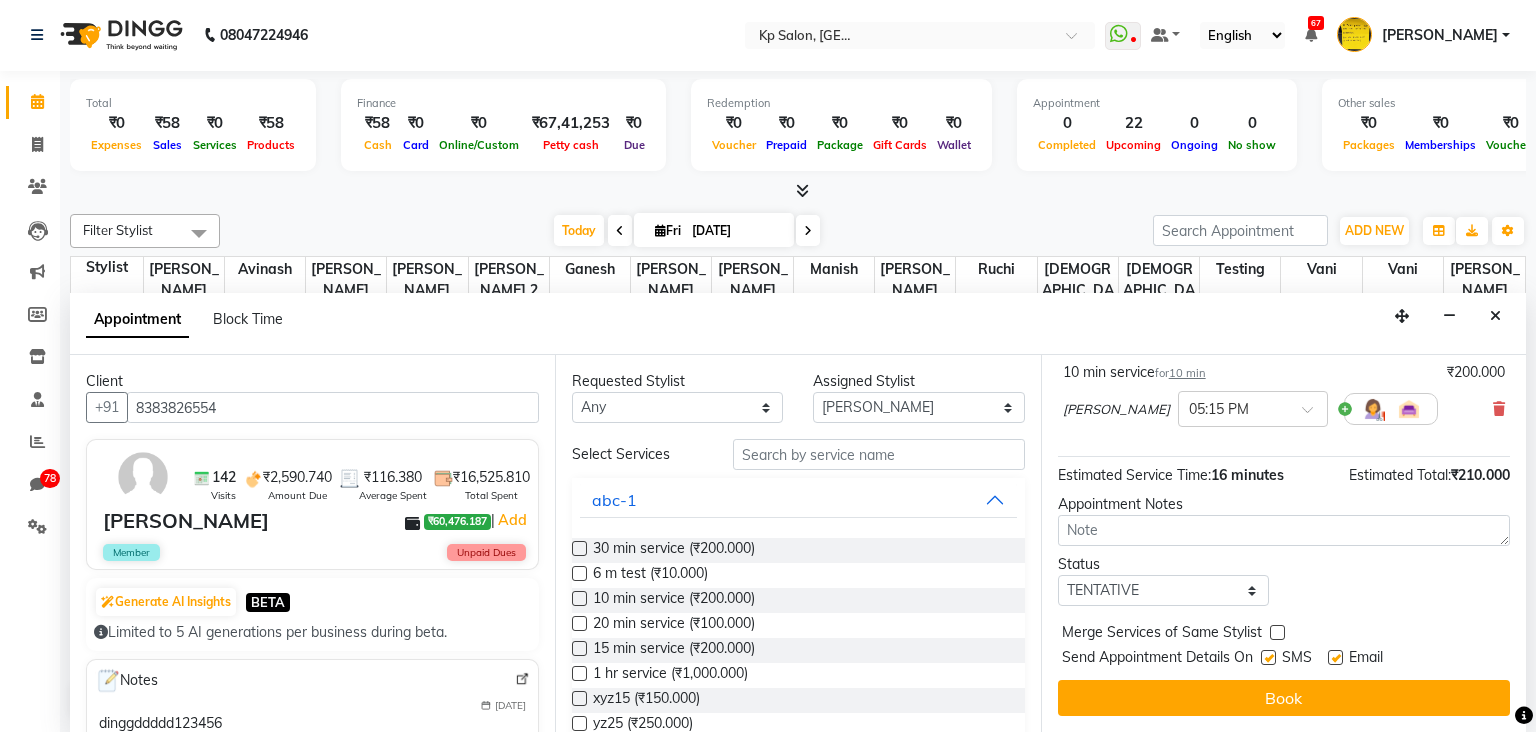 click at bounding box center (1277, 632) 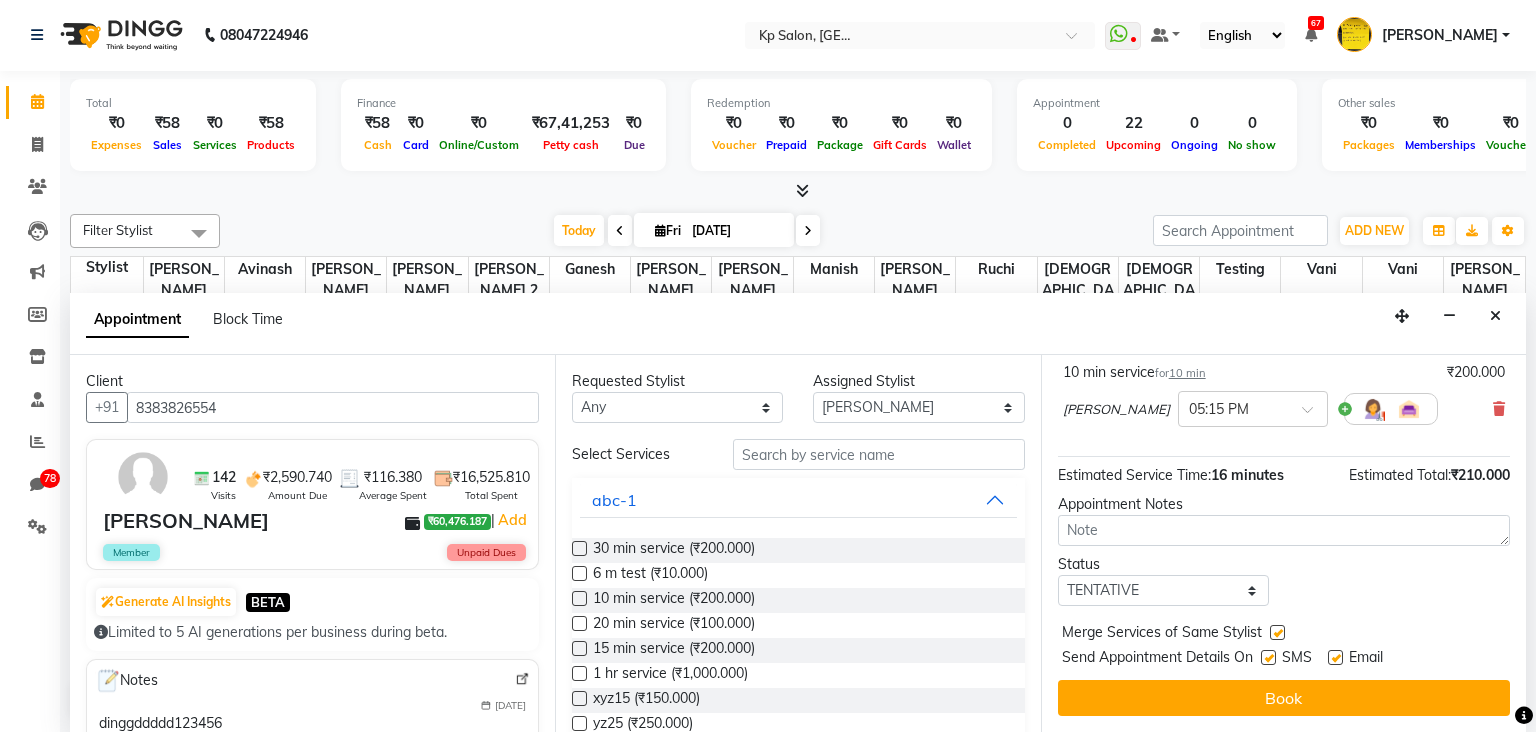 click at bounding box center (1268, 657) 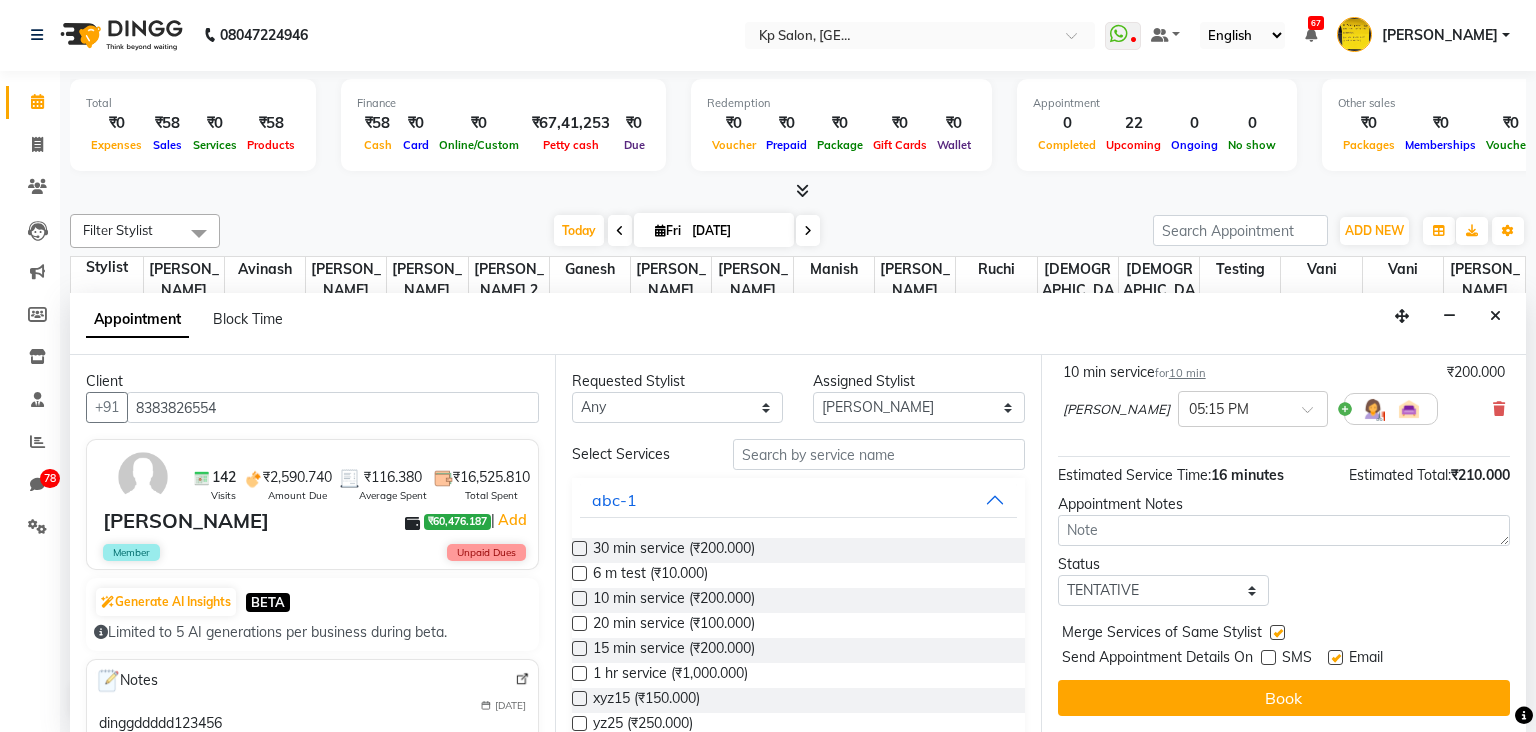 click at bounding box center [1335, 657] 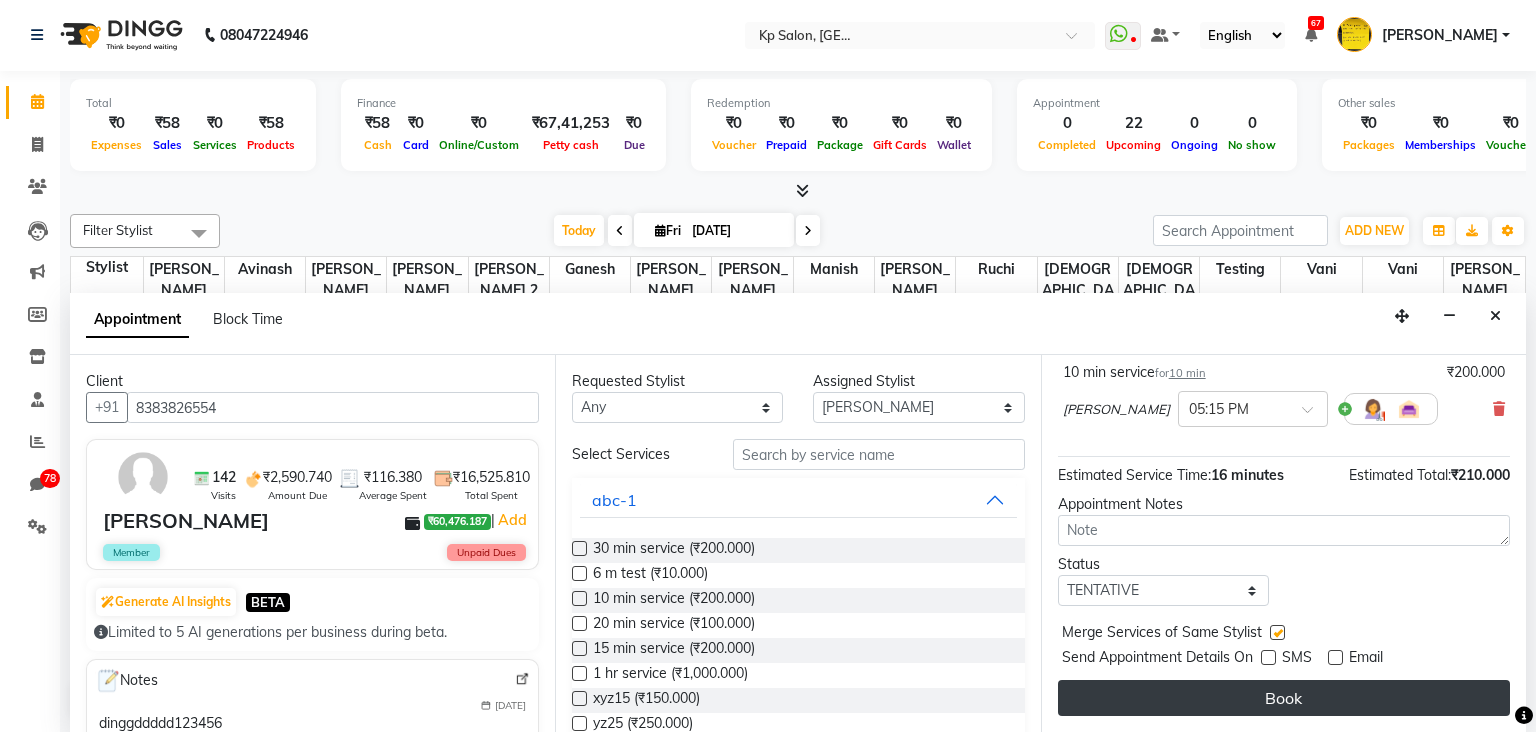 click on "Book" at bounding box center (1284, 698) 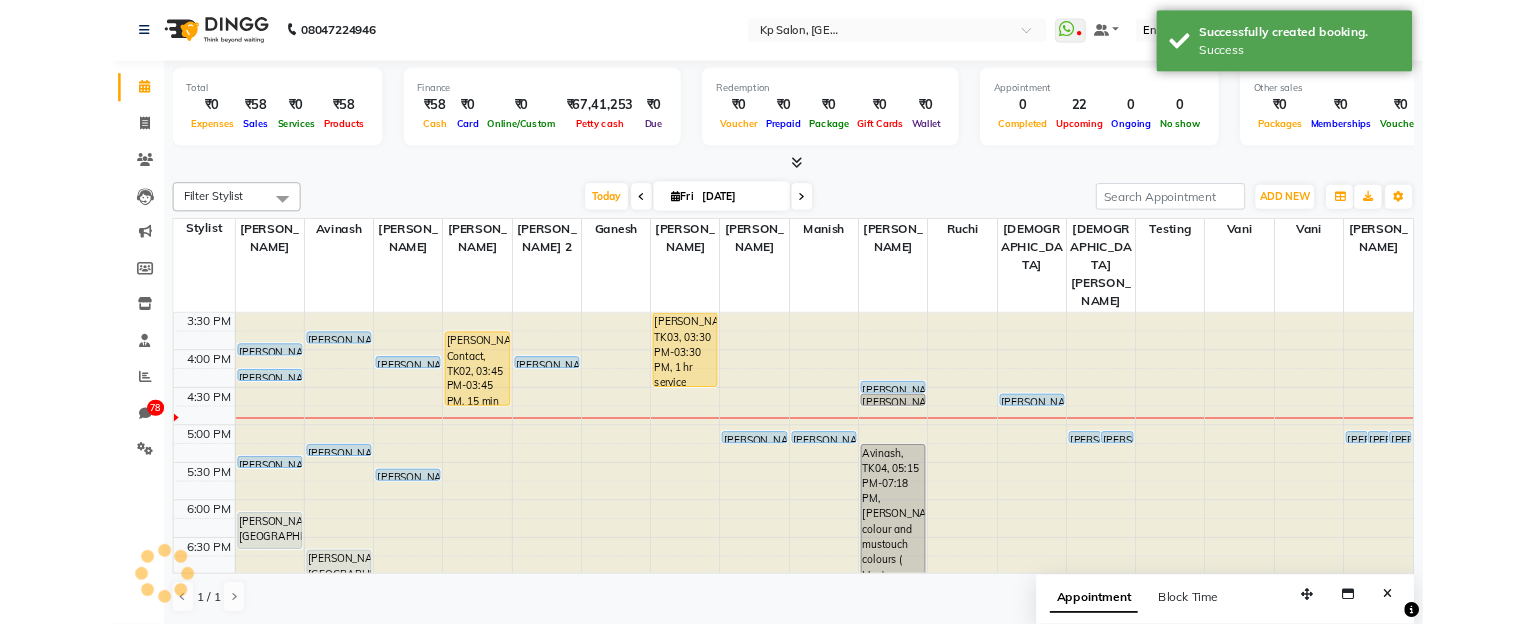 scroll, scrollTop: 0, scrollLeft: 0, axis: both 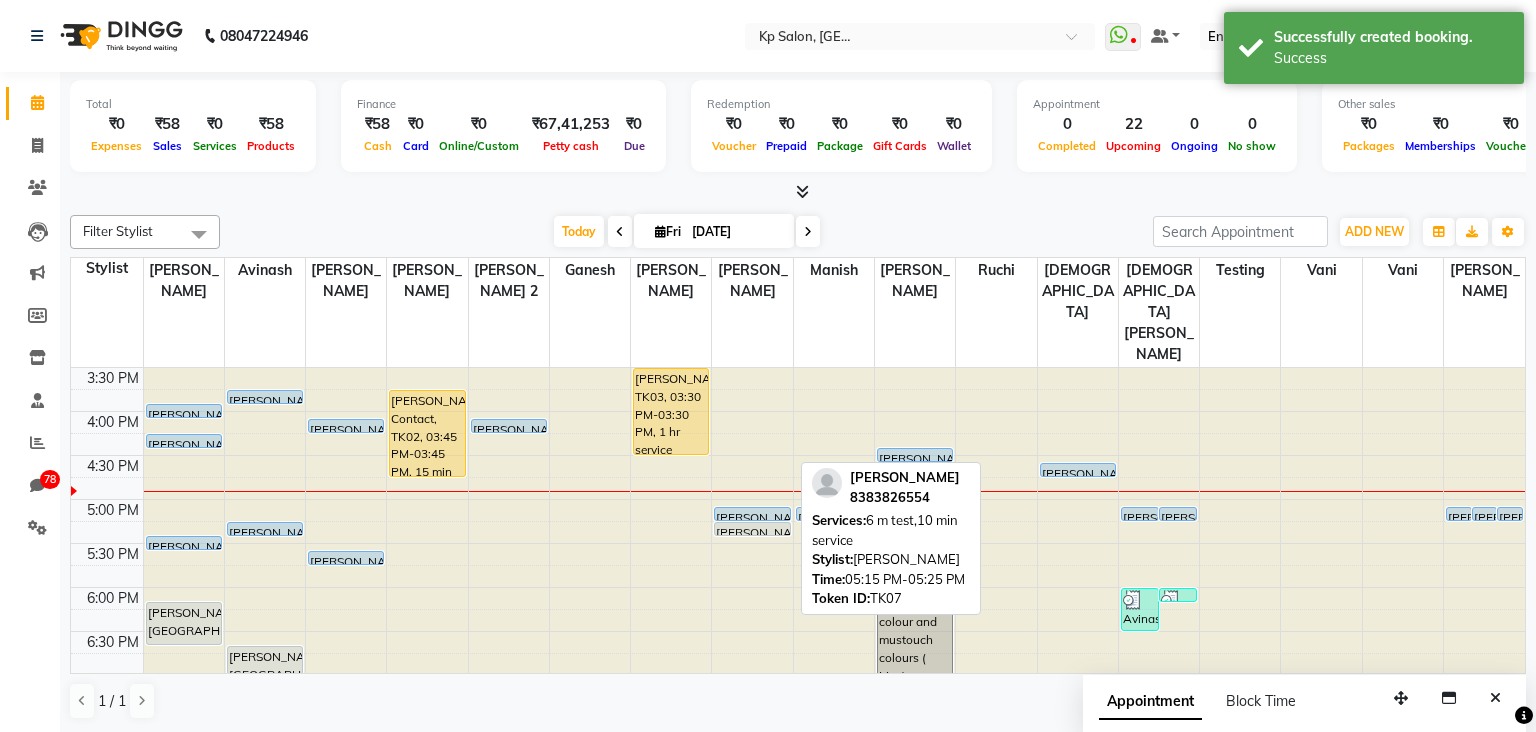 click on "[PERSON_NAME], TK07, 05:15 PM-05:25 PM, 6 m test,10 min service" at bounding box center [752, 529] 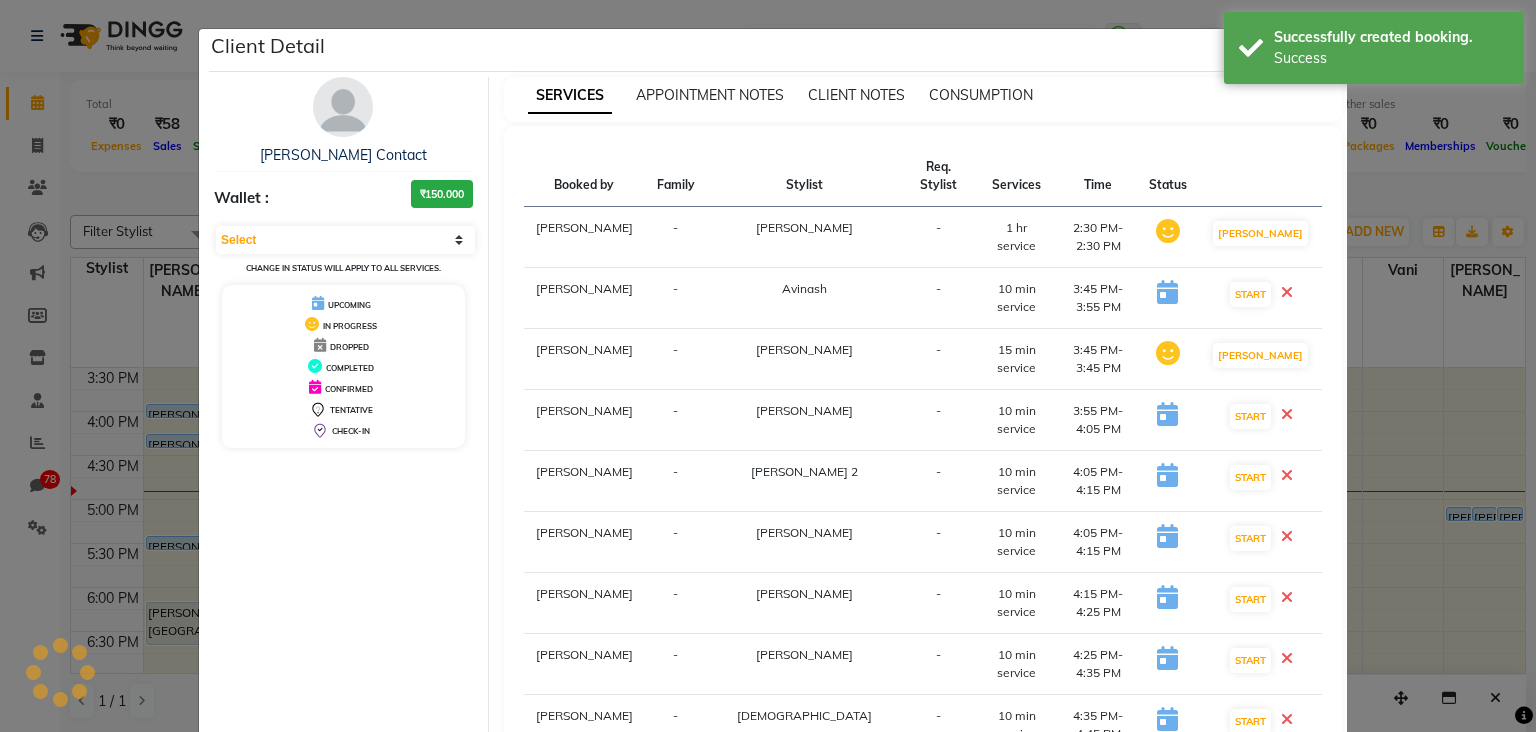 select on "7" 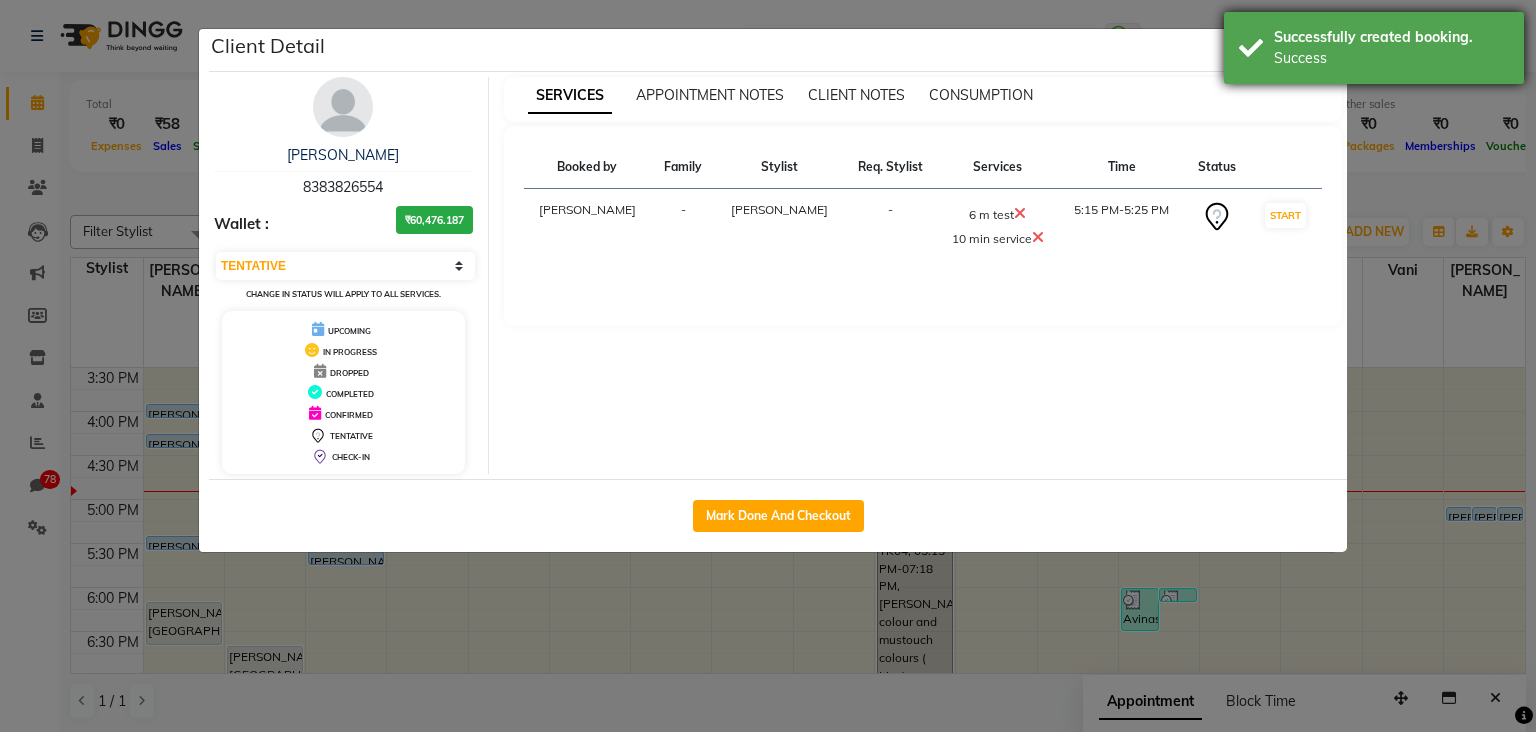 click on "Successfully created booking.   Success" at bounding box center [1374, 48] 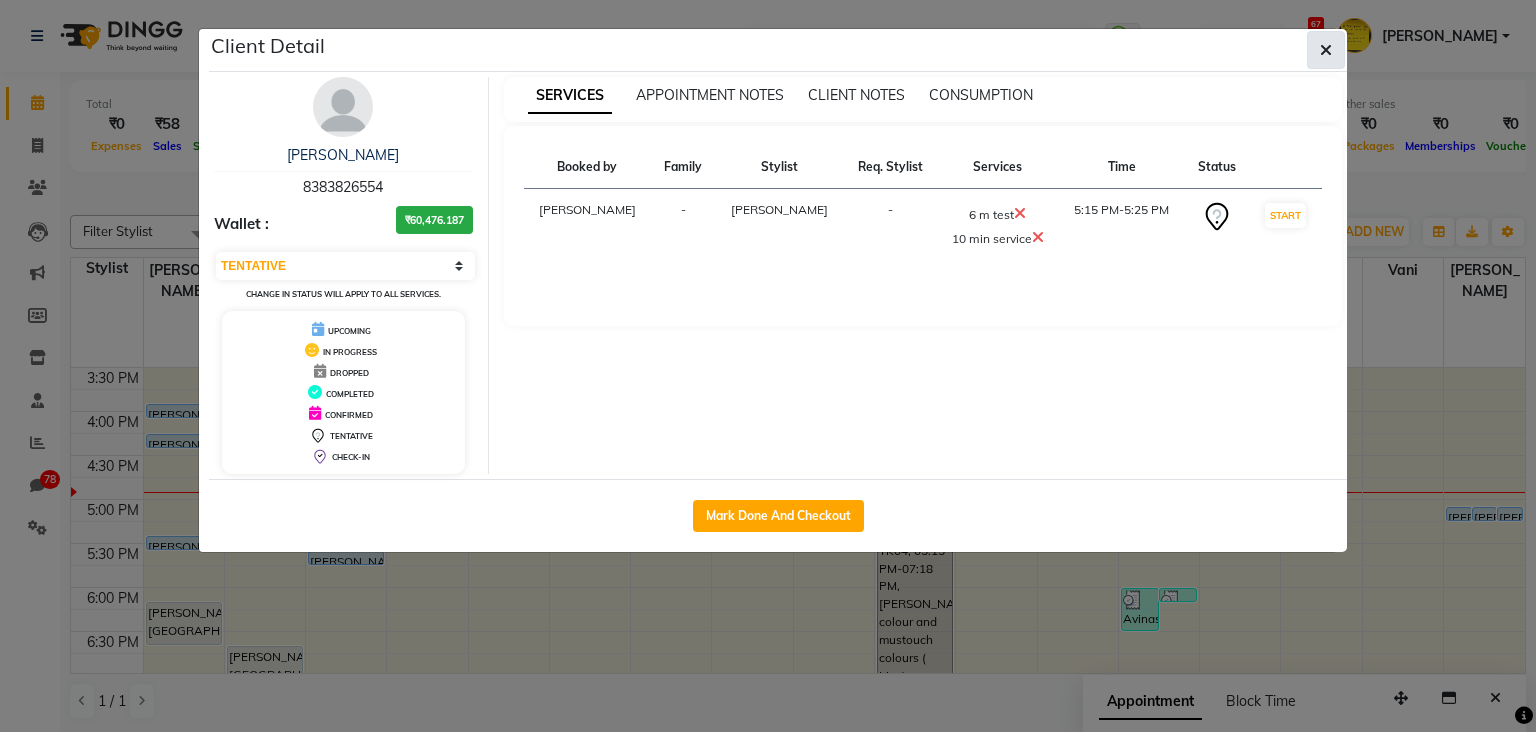 click 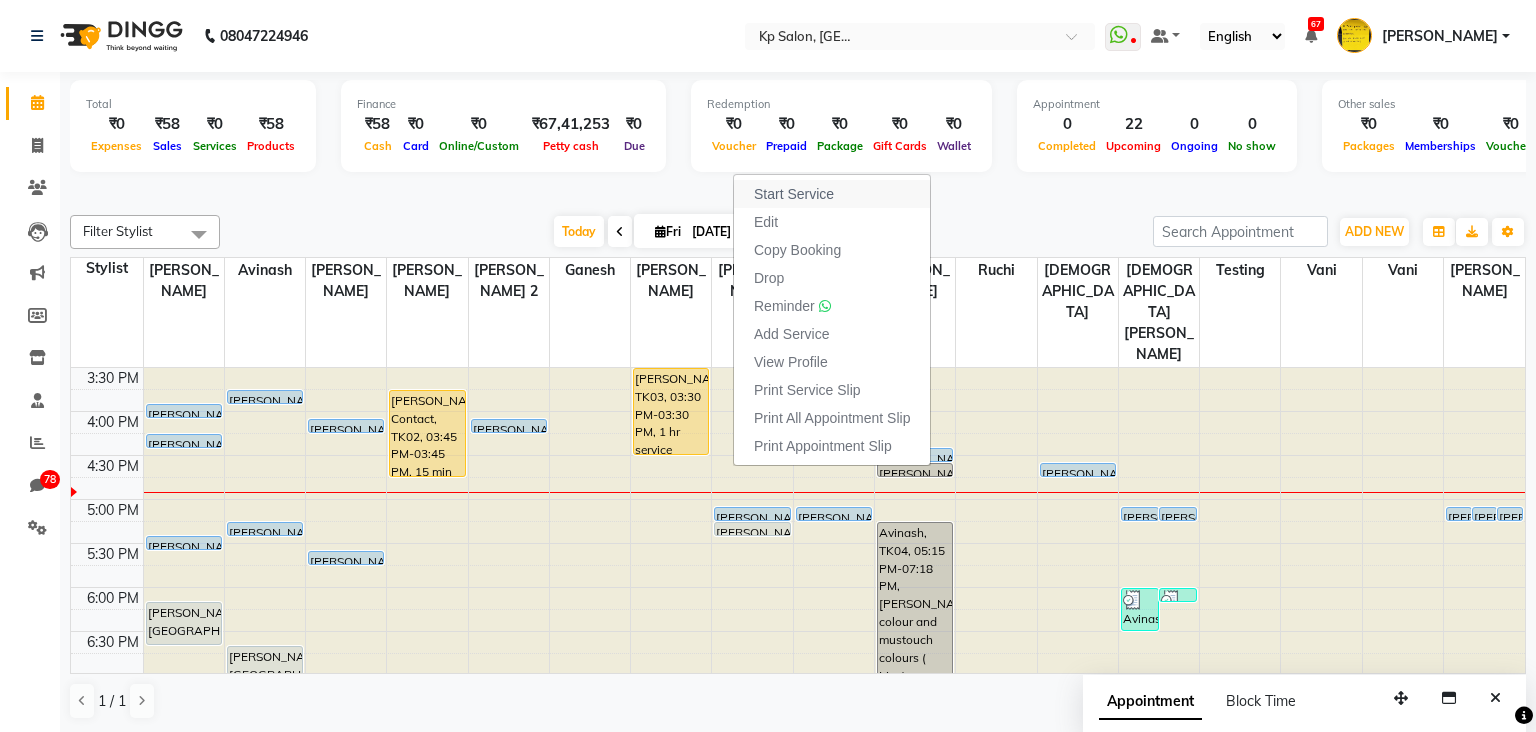 click on "Start Service" at bounding box center [794, 194] 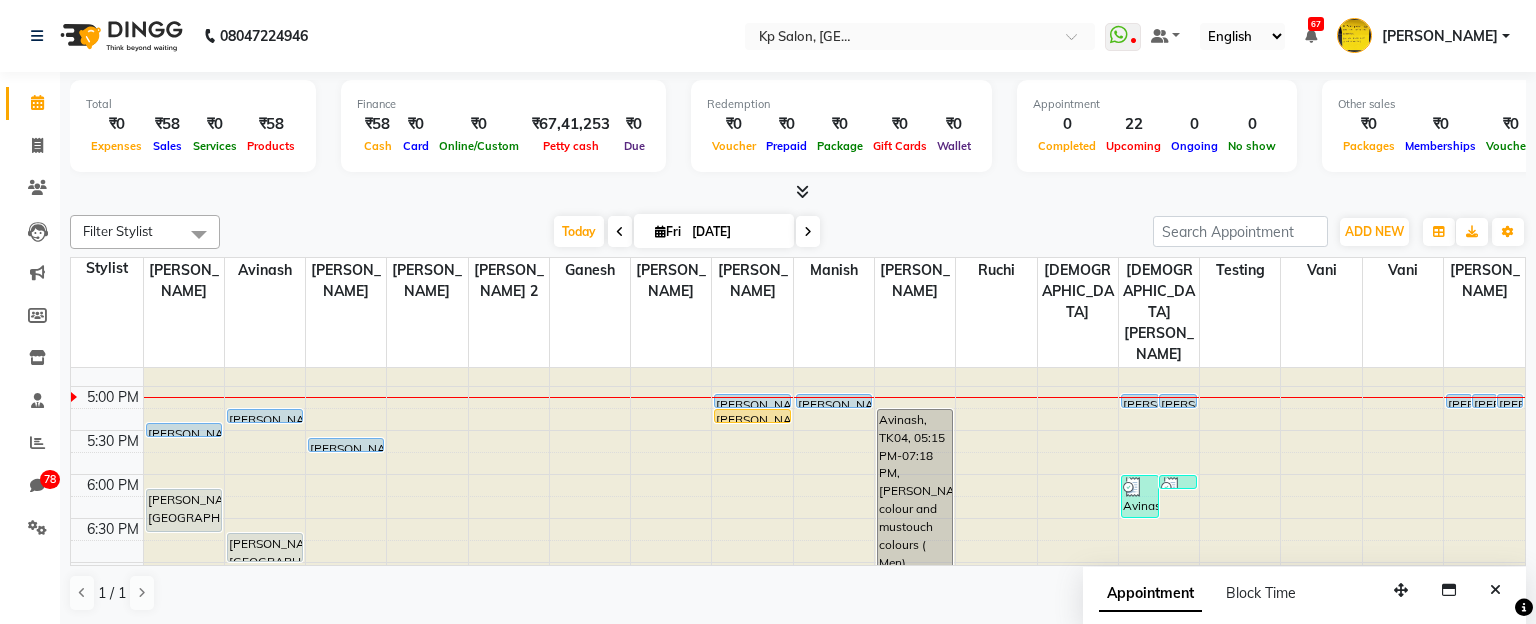 scroll, scrollTop: 688, scrollLeft: 0, axis: vertical 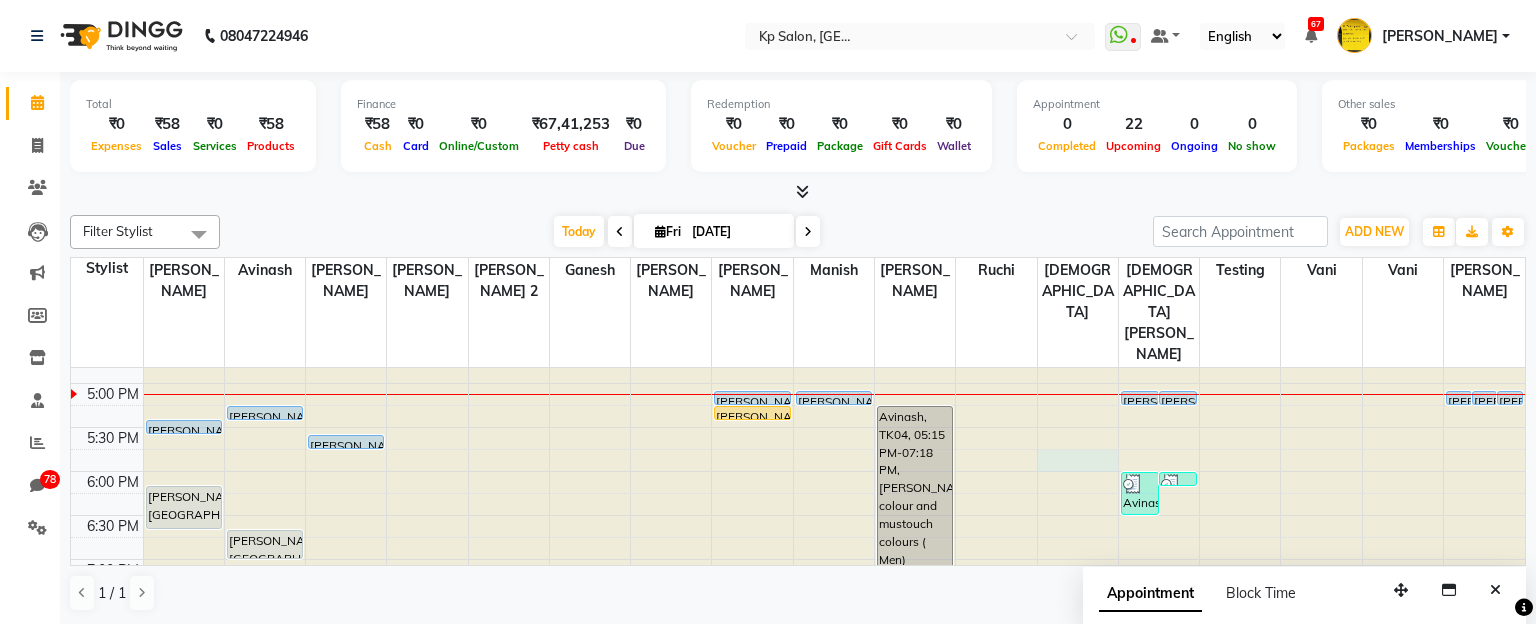 click at bounding box center [1078, -320] 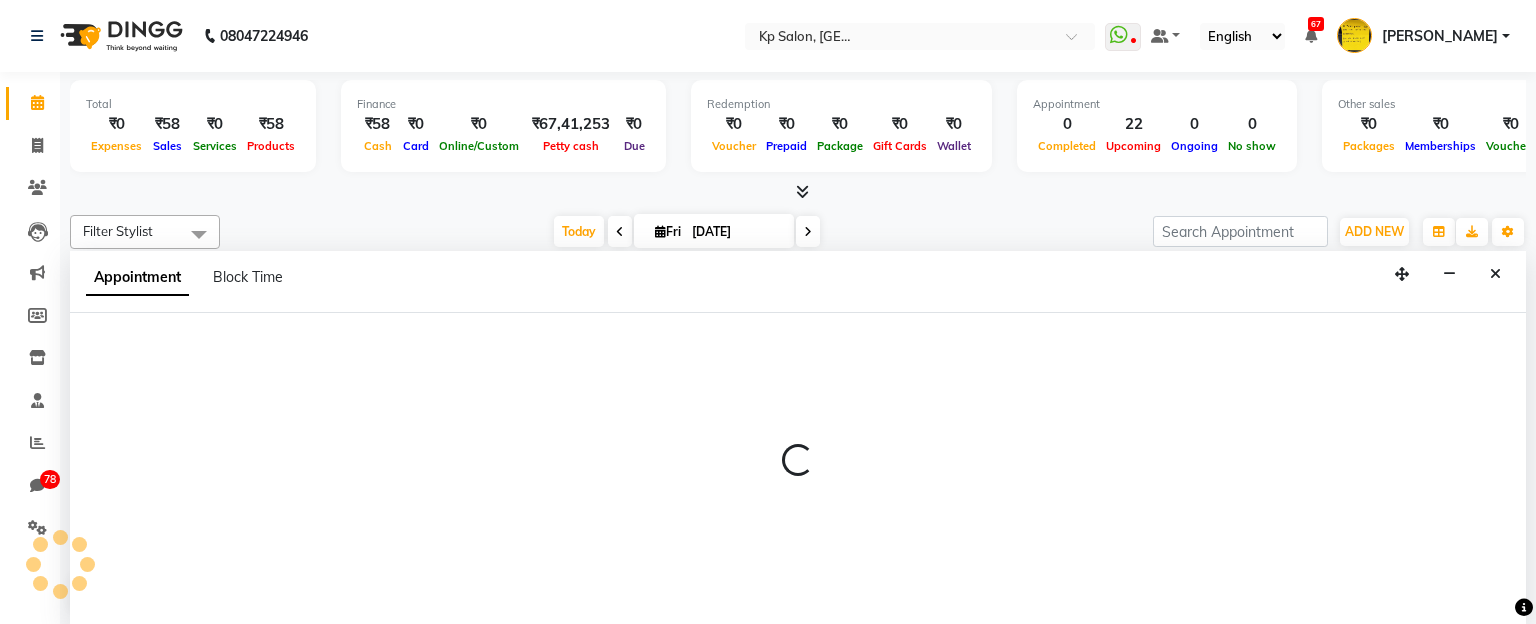 scroll, scrollTop: 1, scrollLeft: 0, axis: vertical 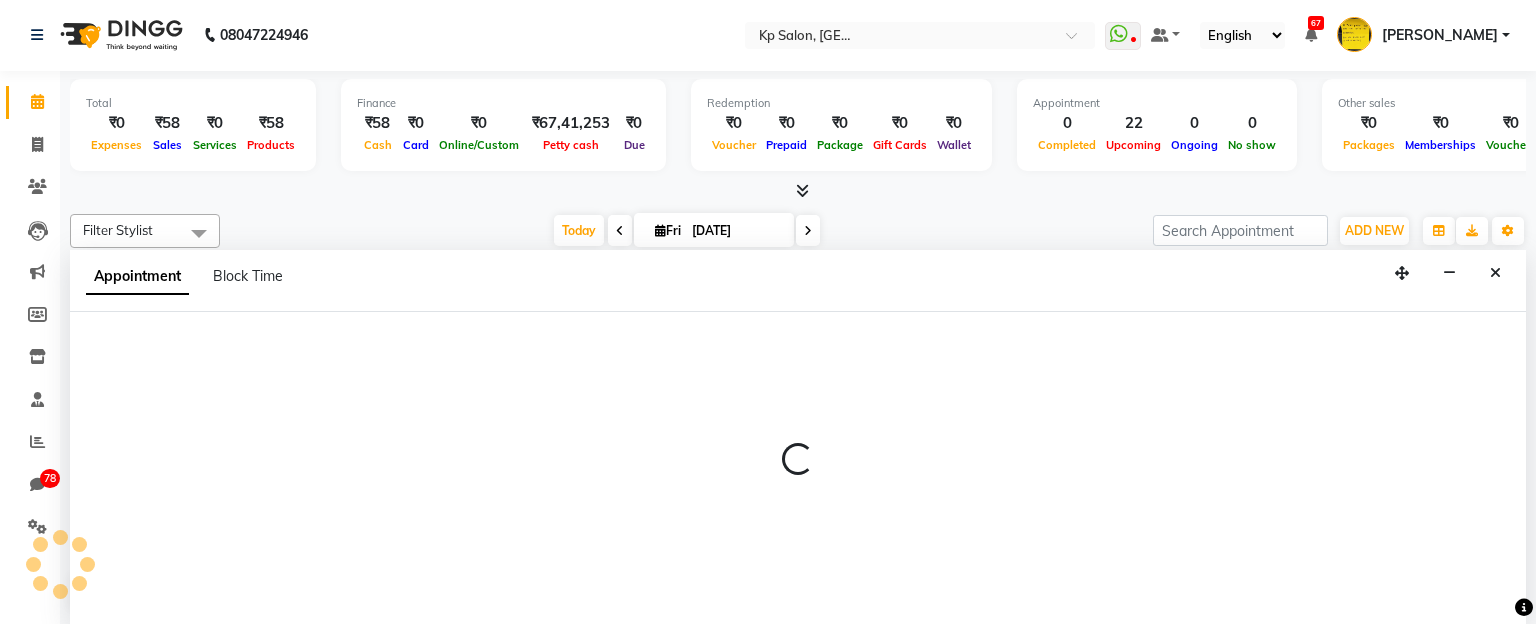 select on "979" 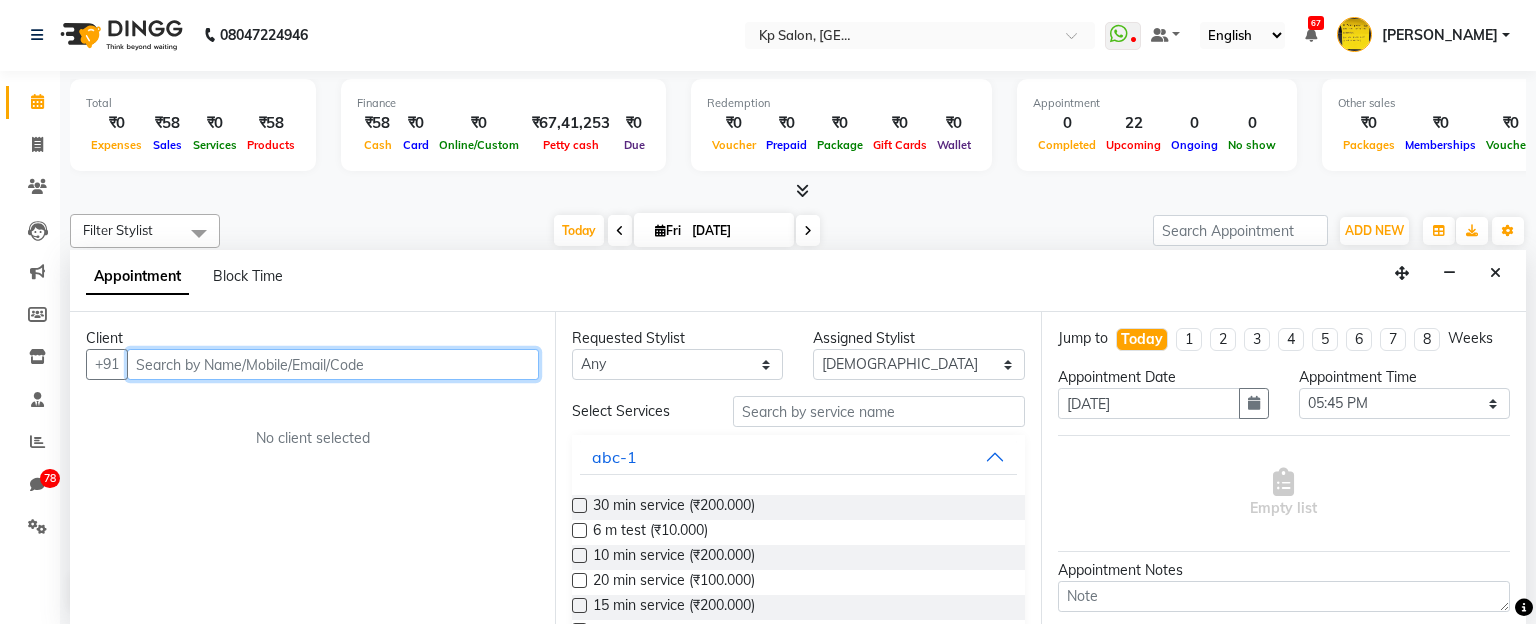 click at bounding box center [333, 364] 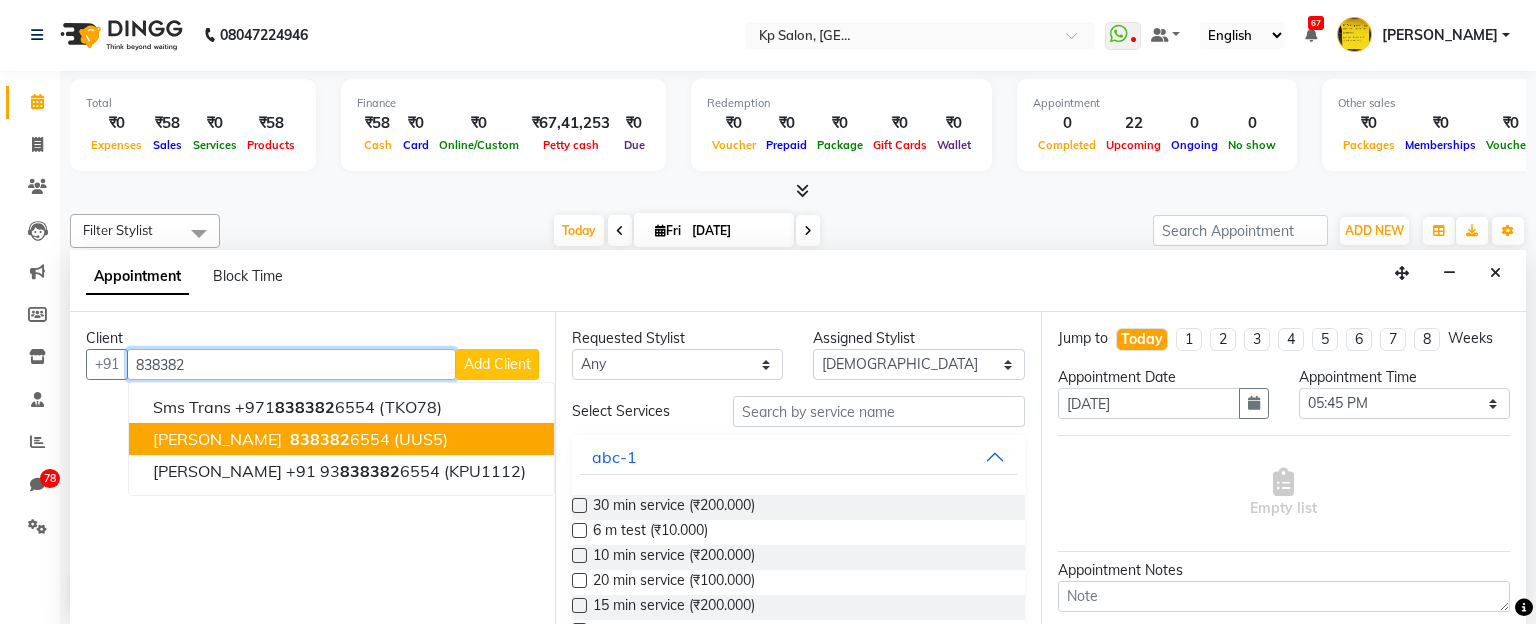 click on "838382" at bounding box center (320, 439) 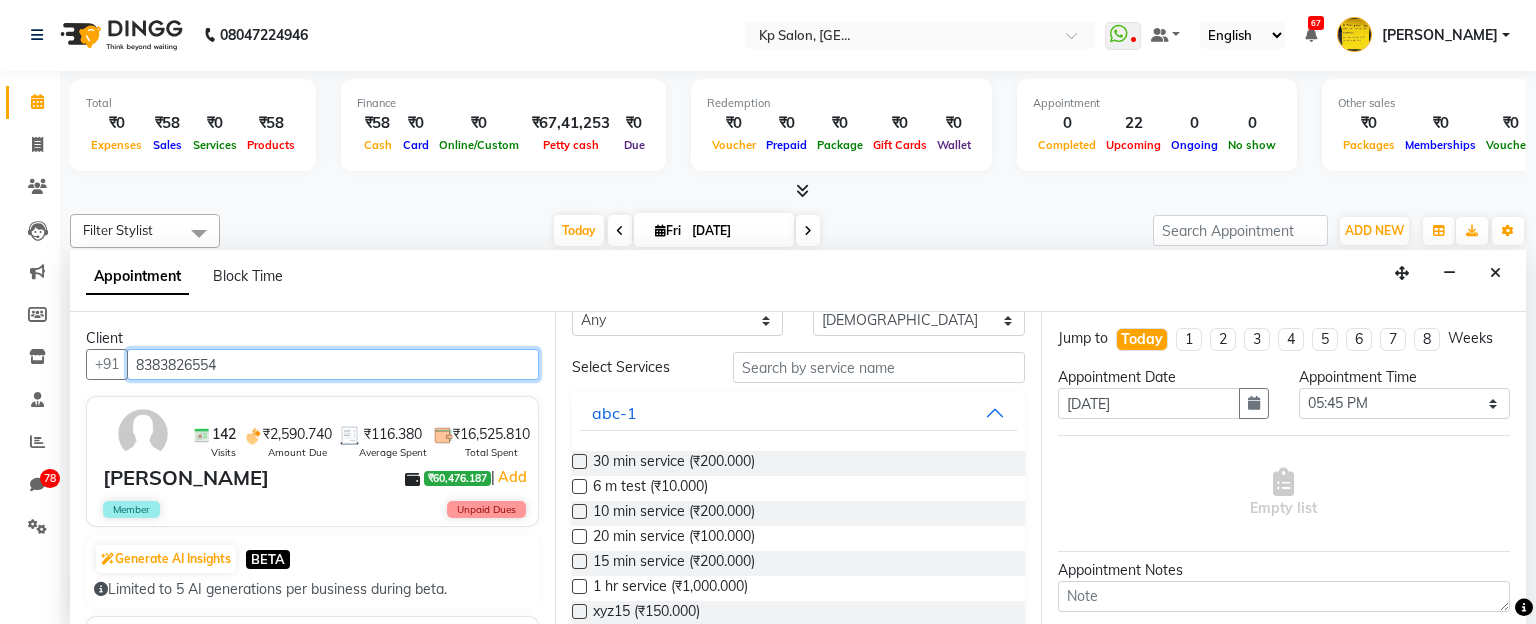 scroll, scrollTop: 47, scrollLeft: 0, axis: vertical 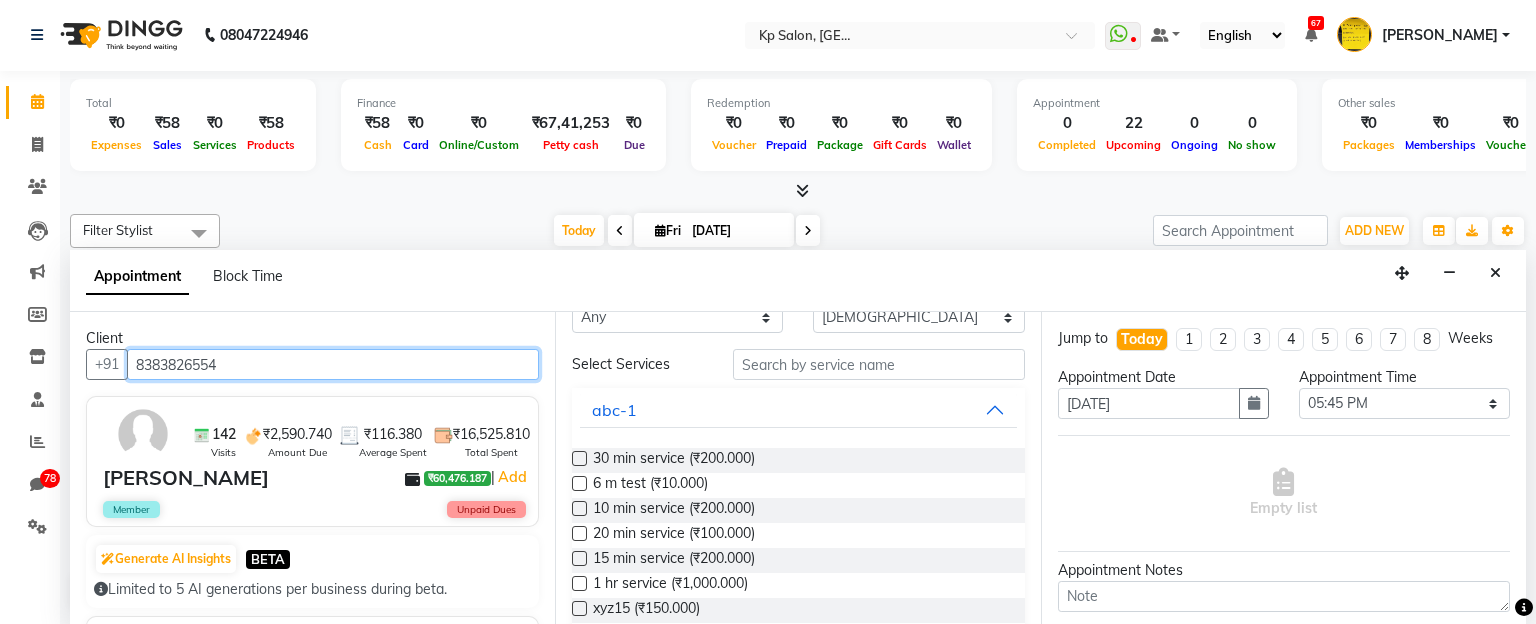 type on "8383826554" 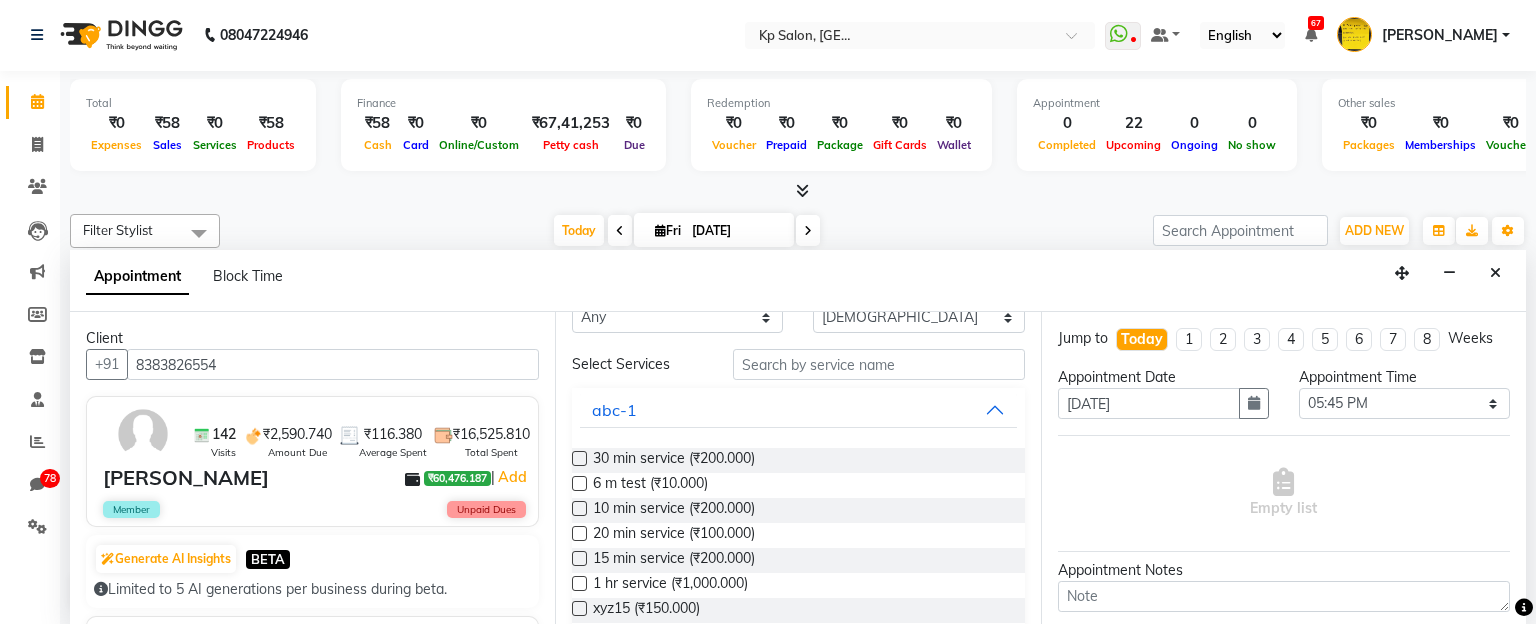 click on "Requested Stylist Any [PERSON_NAME] Avinash [PERSON_NAME] [PERSON_NAME] 2 Ganesh [PERSON_NAME] Krishna [PERSON_NAME] [PERSON_NAME] [PERSON_NAME] Test [PERSON_NAME] [PERSON_NAME] [PERSON_NAME] testing Assigned Stylist Select [PERSON_NAME] [PERSON_NAME] [PERSON_NAME] 2 [DEMOGRAPHIC_DATA][PERSON_NAME] Krishna [PERSON_NAME] [PERSON_NAME][DEMOGRAPHIC_DATA][PERSON_NAME] Test [DEMOGRAPHIC_DATA][PERSON_NAME] [PERSON_NAME] [PERSON_NAME] testing Select Services    abc-1 30 min service (₹200.000) 6 m test (₹10.000) 10 min service (₹200.000) 20 min service (₹100.000) 15 min service (₹200.000) 1 hr service (₹1,000.000) xyz15 (₹150.000) yz25 (₹250.000)    Hair Men    demo    Clean-Up Face    Detan    Hair Make Over Look1    Hair Removals    Hair Colour    Beauty Services    Polishing    Spa Services1    Hair Services    Facial    General    AB    Manicure & Pedicure    ABCat    Manicures    KS-to-vishal    ks-aug    test    fixed    In Room Add - Ons    test package    pkg1231221    pkg testing 2    Hair    Facial    Manicure & Pedicure    Manicure & Pedicure    testing pkg 3    avinash pkg test" at bounding box center [797, 468] 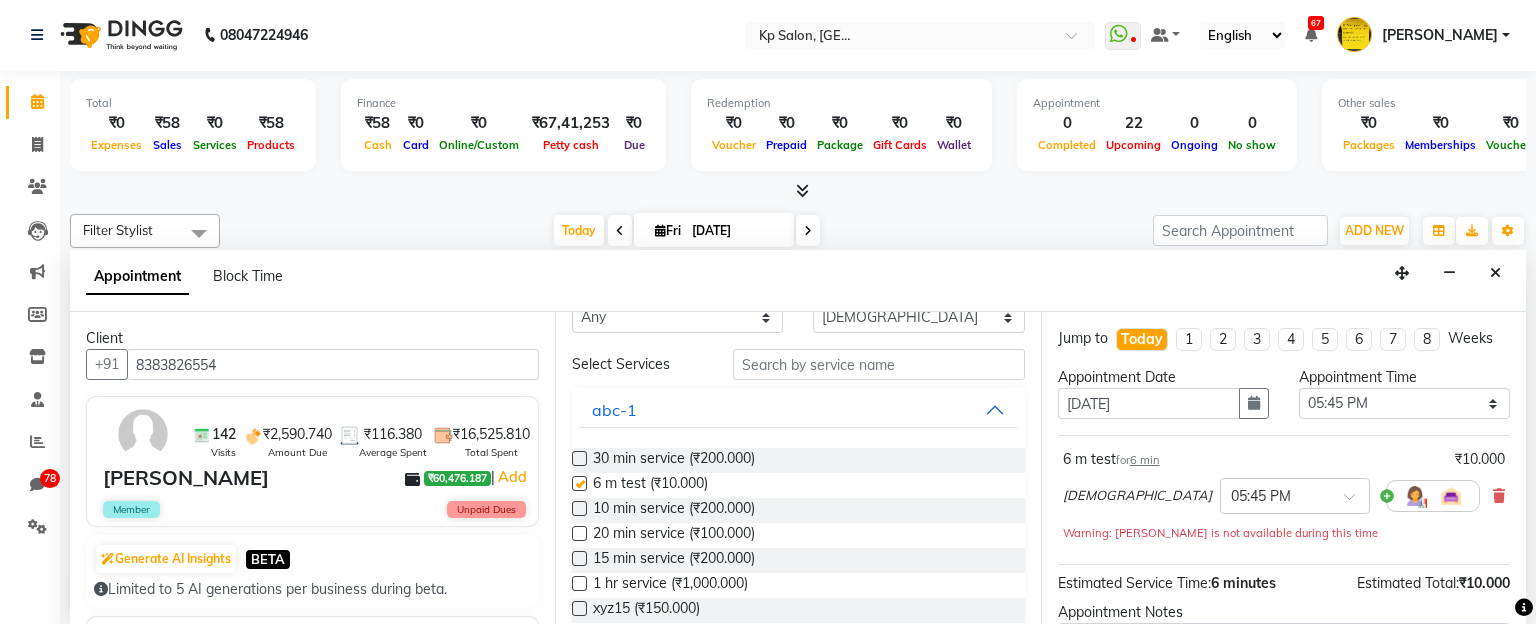 checkbox on "false" 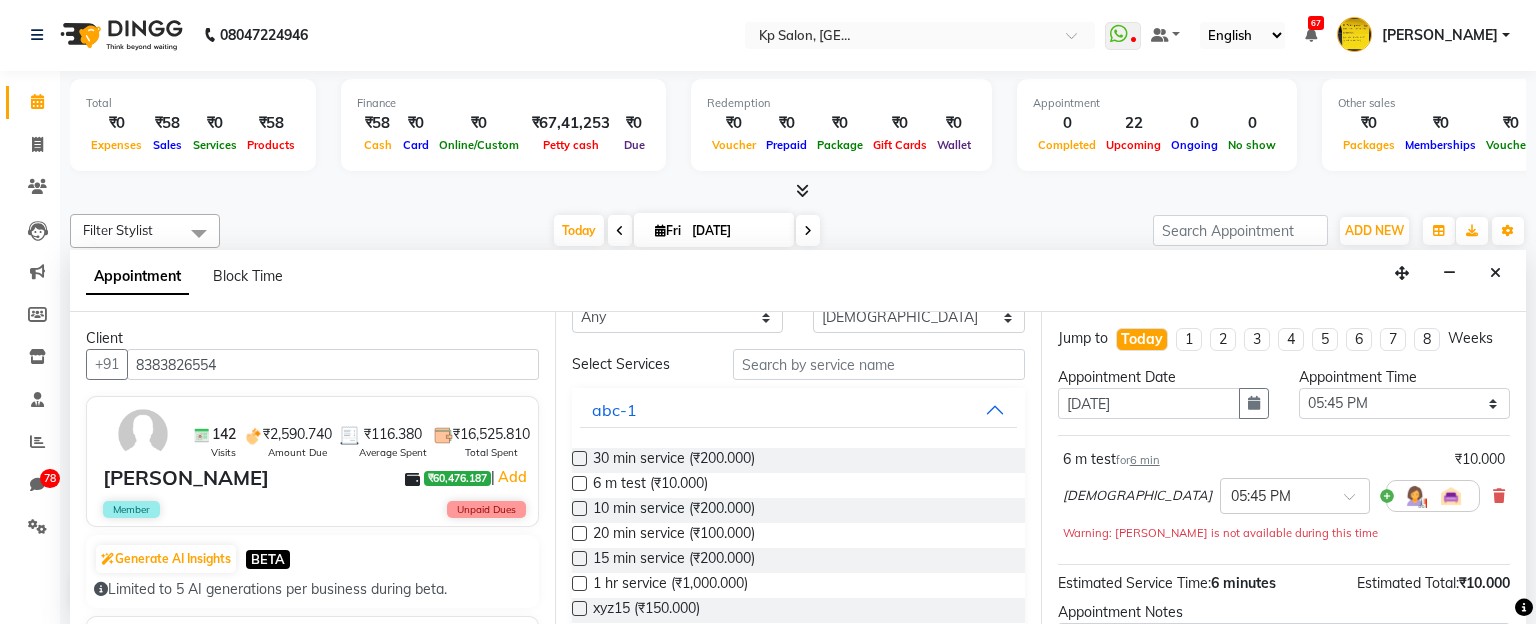 click at bounding box center (579, 508) 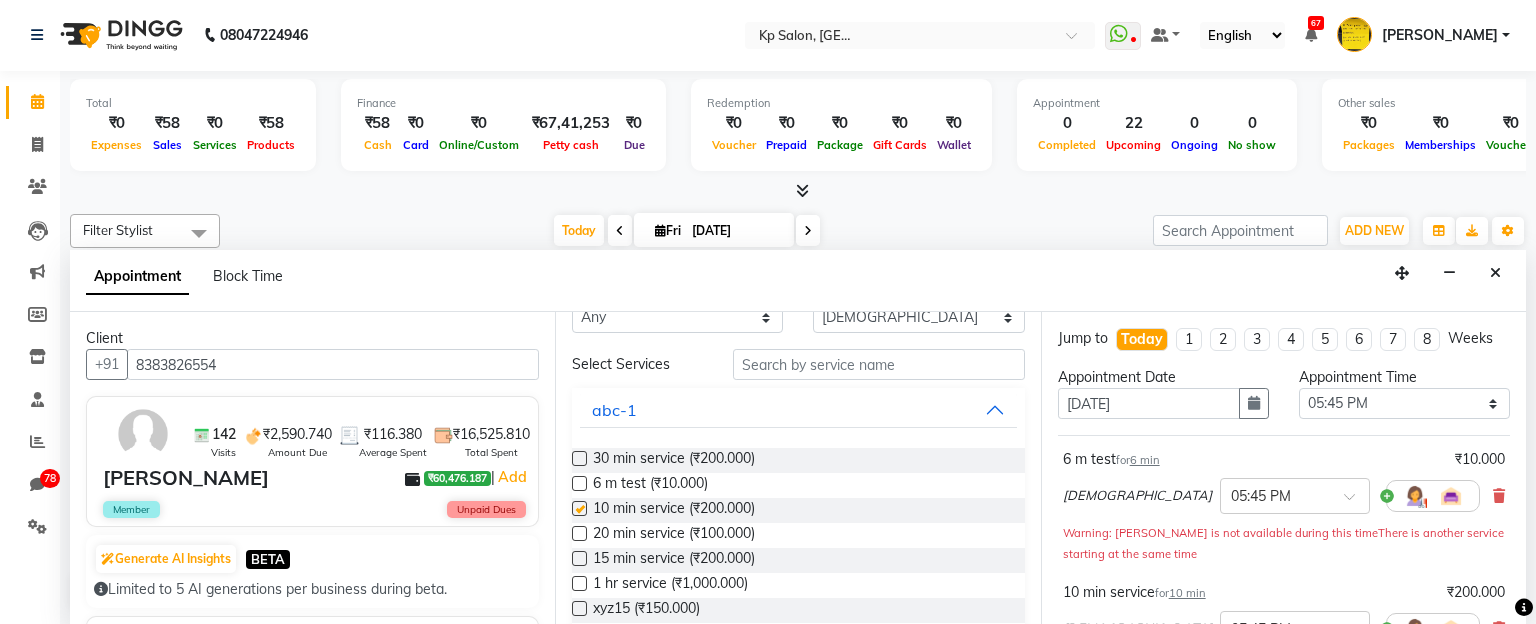 checkbox on "false" 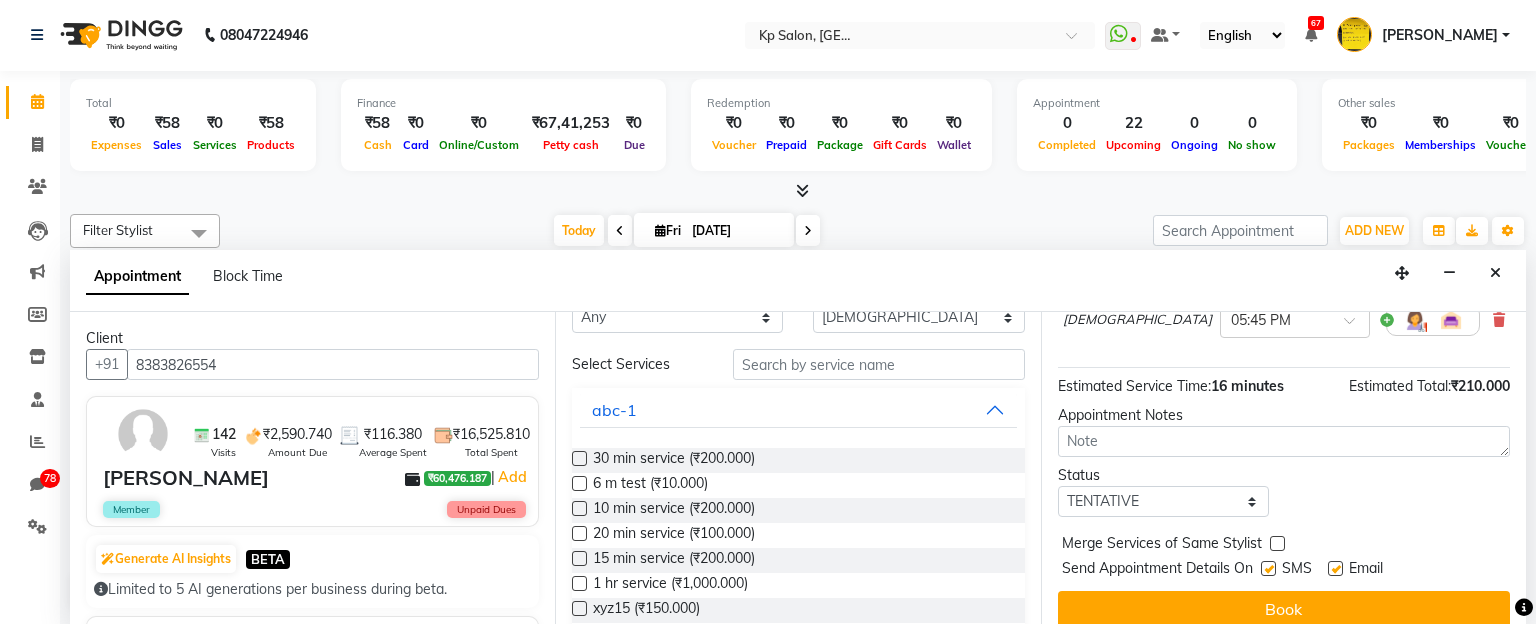scroll, scrollTop: 327, scrollLeft: 0, axis: vertical 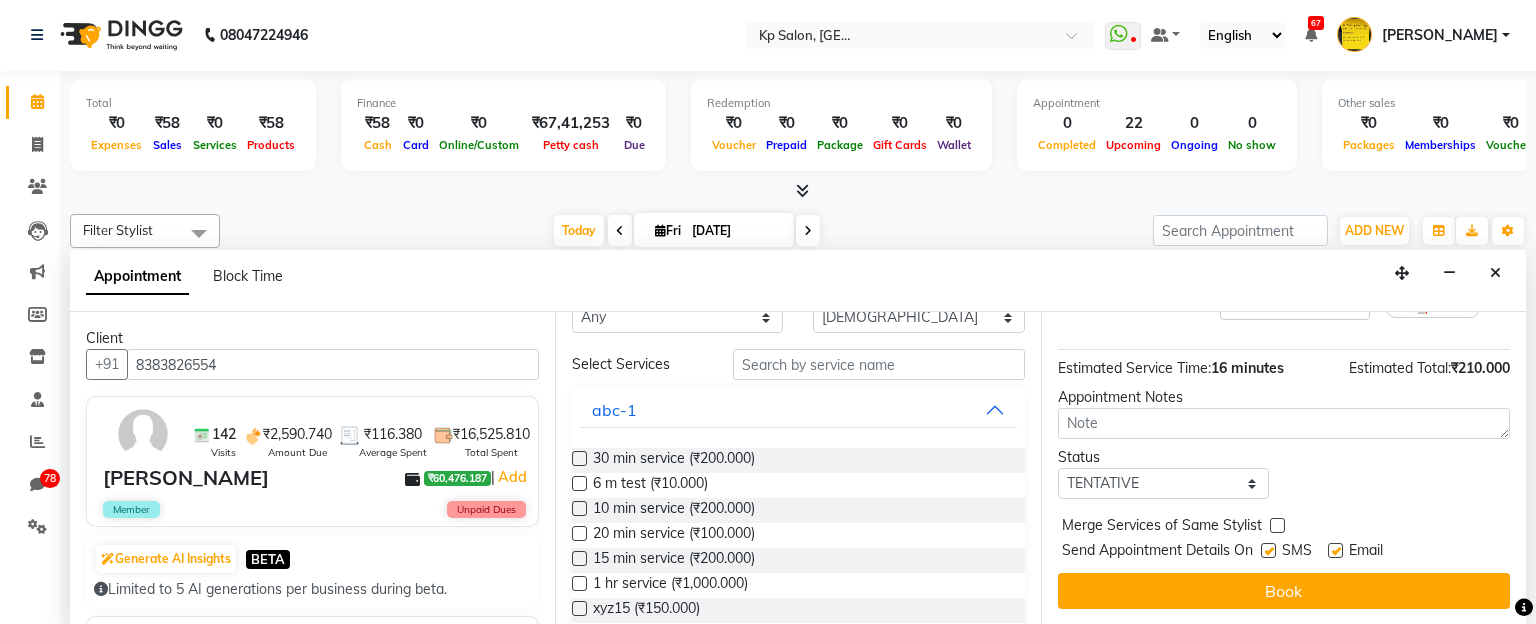 click at bounding box center (1277, 525) 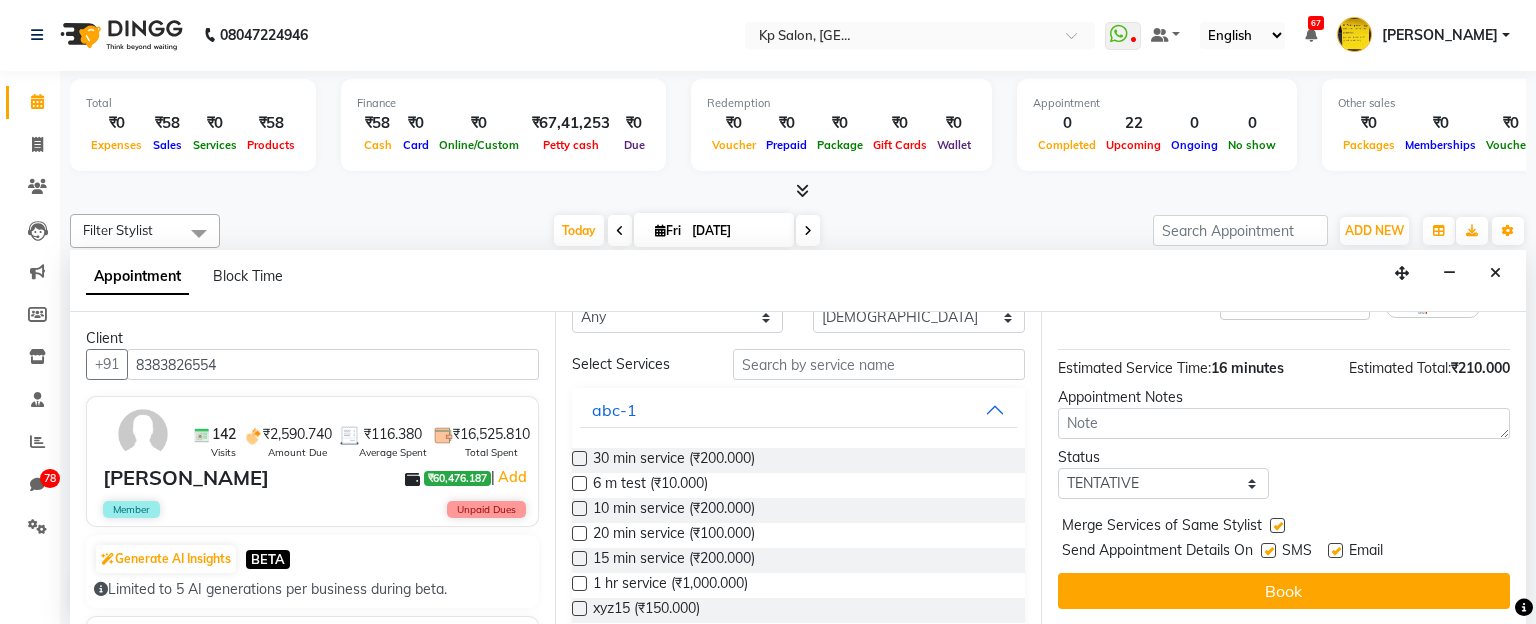 click at bounding box center [1268, 550] 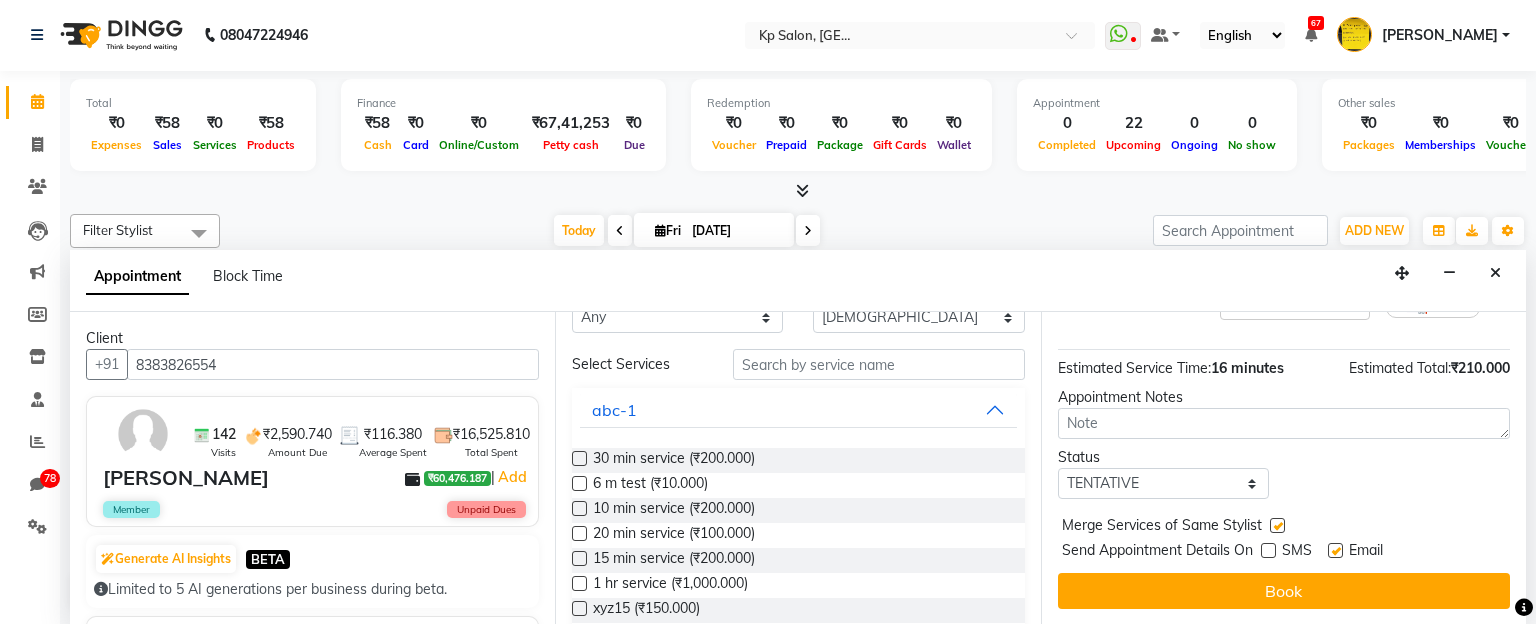 click at bounding box center [1335, 550] 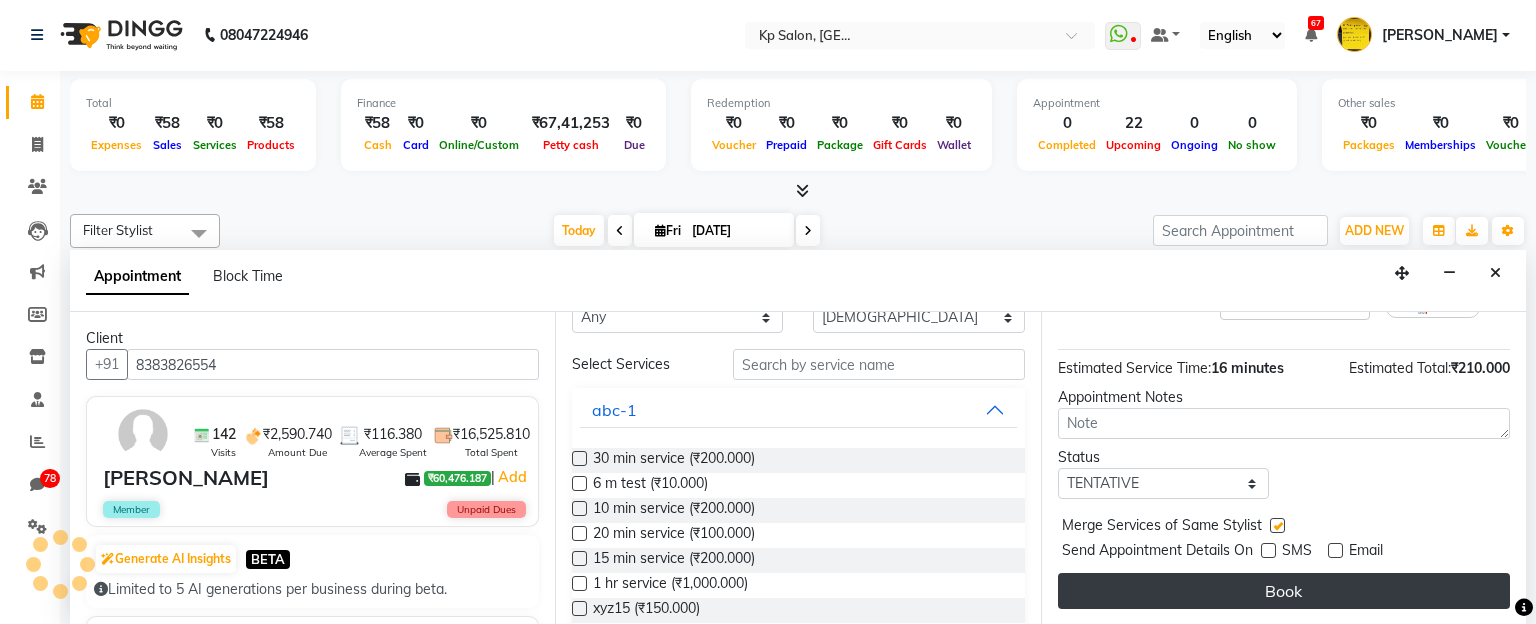 click on "Book" at bounding box center (1284, 591) 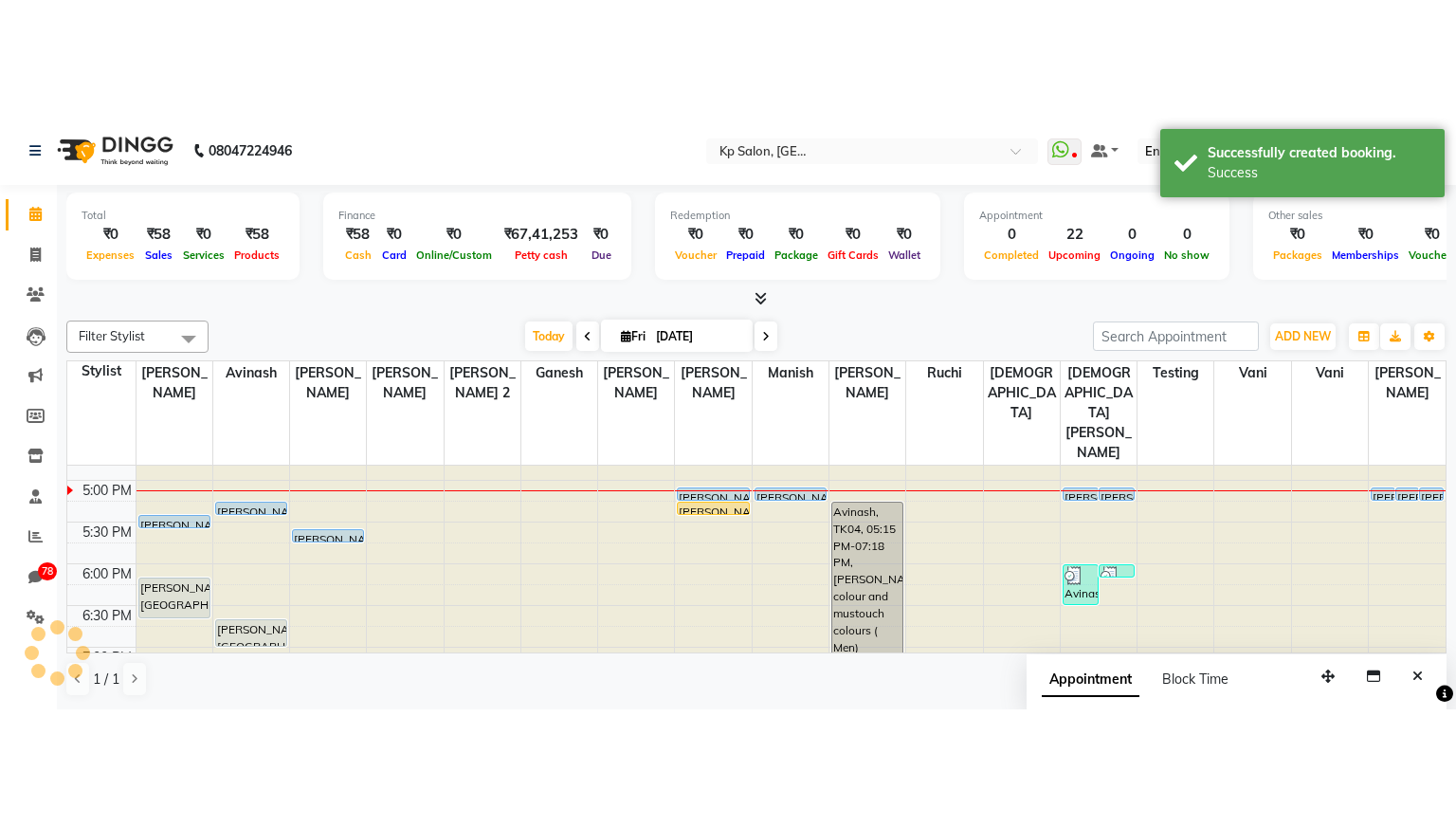 scroll, scrollTop: 0, scrollLeft: 0, axis: both 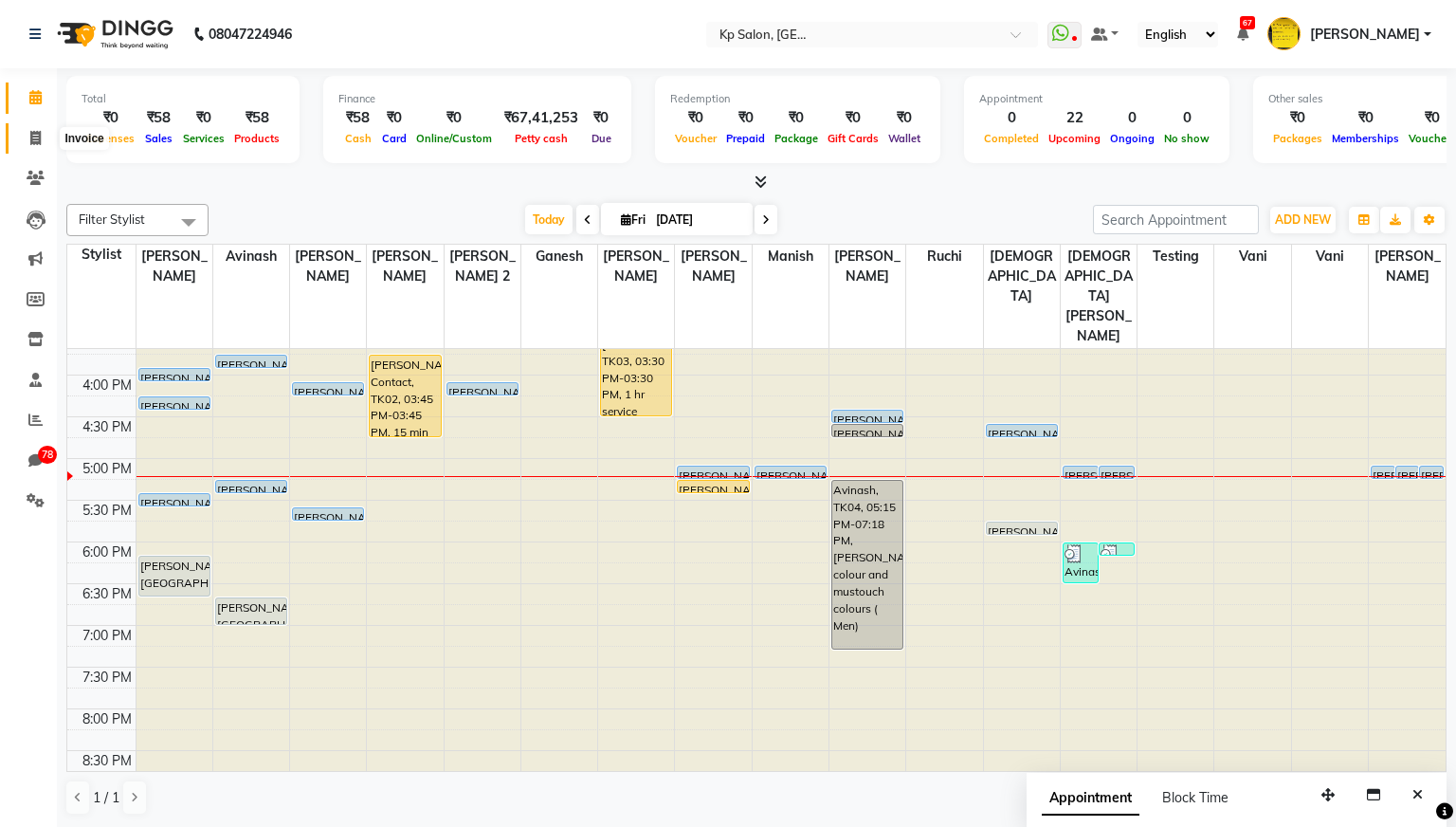 click 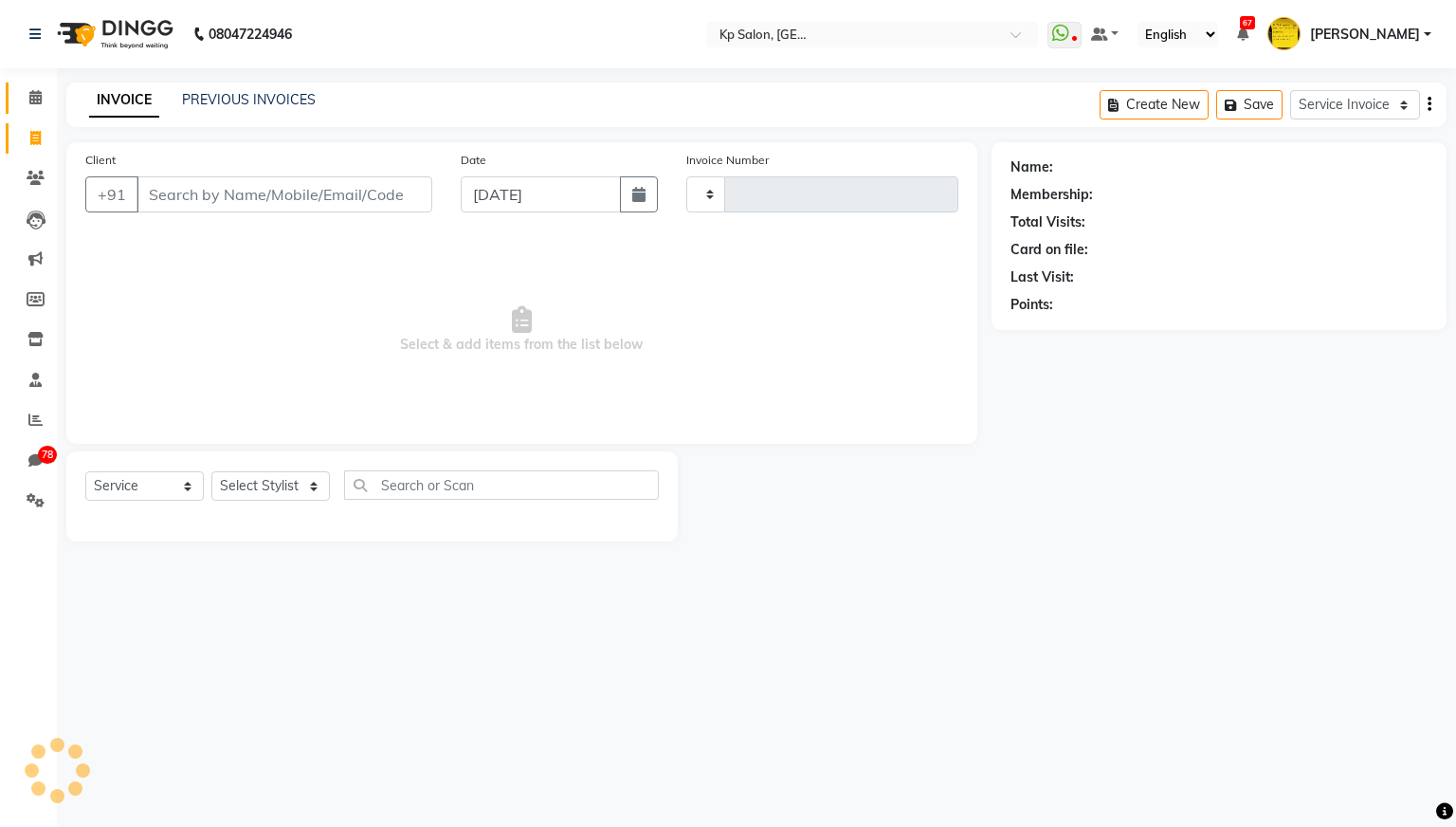 type on "0707" 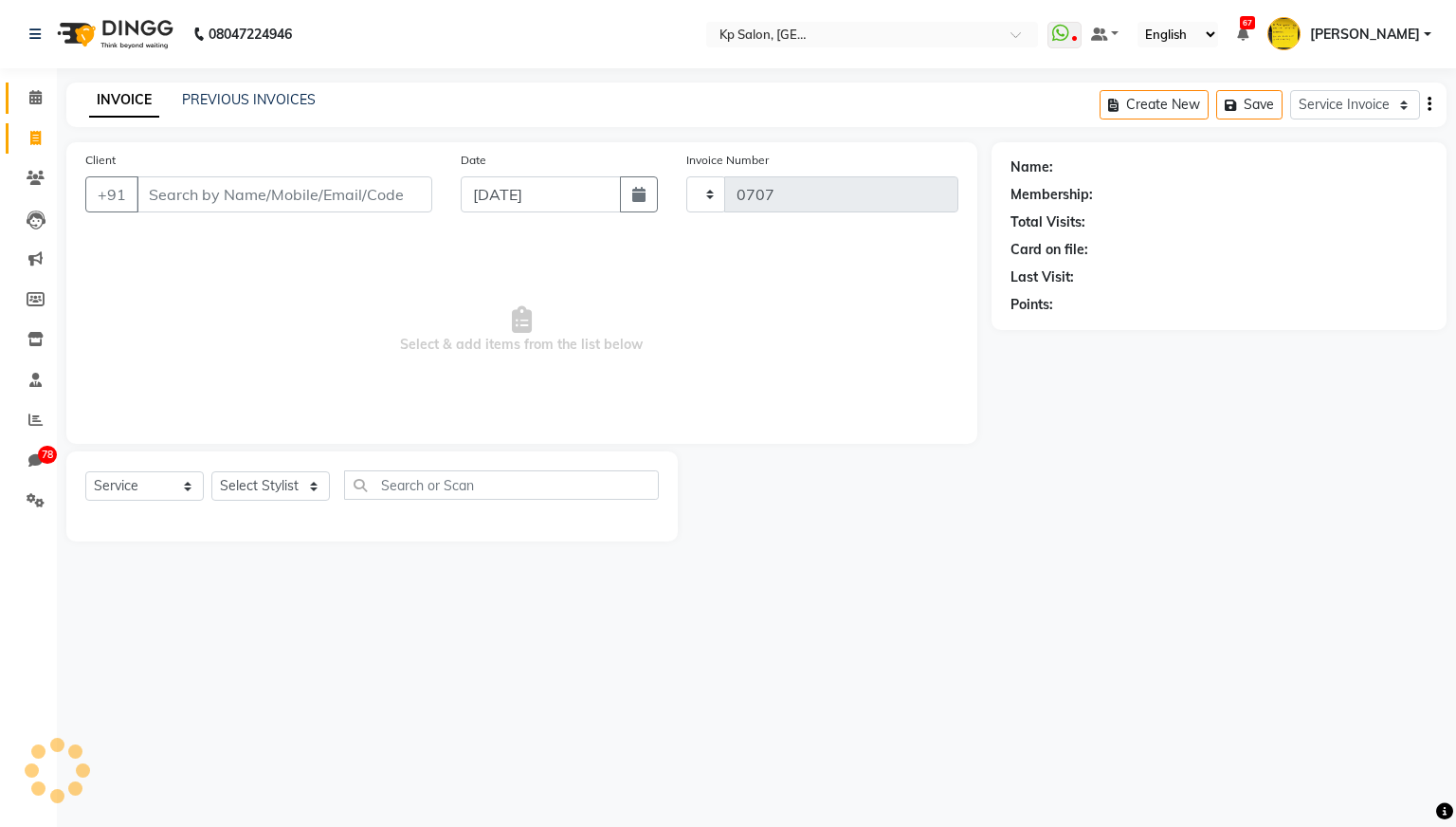 select on "554" 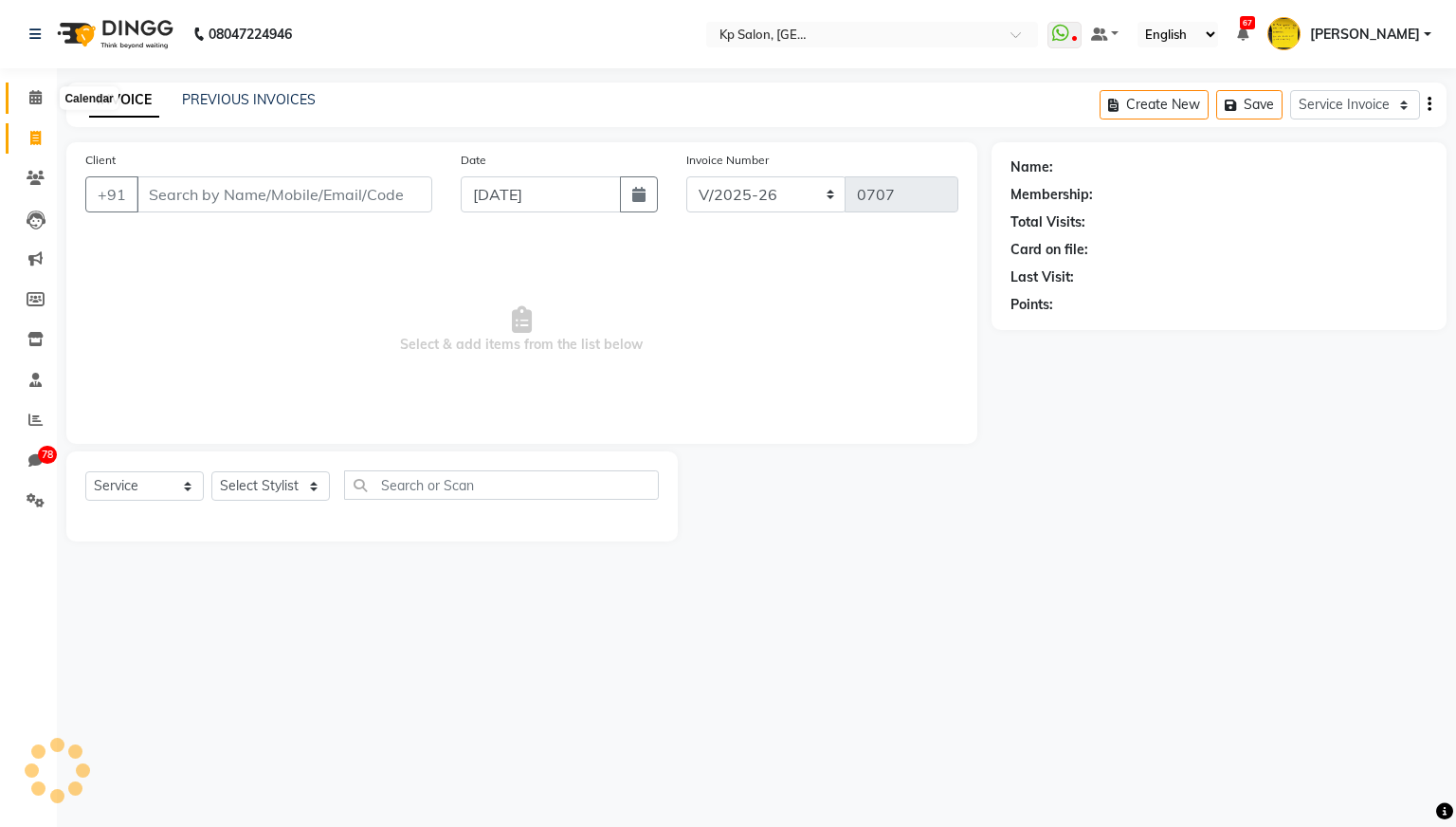 click 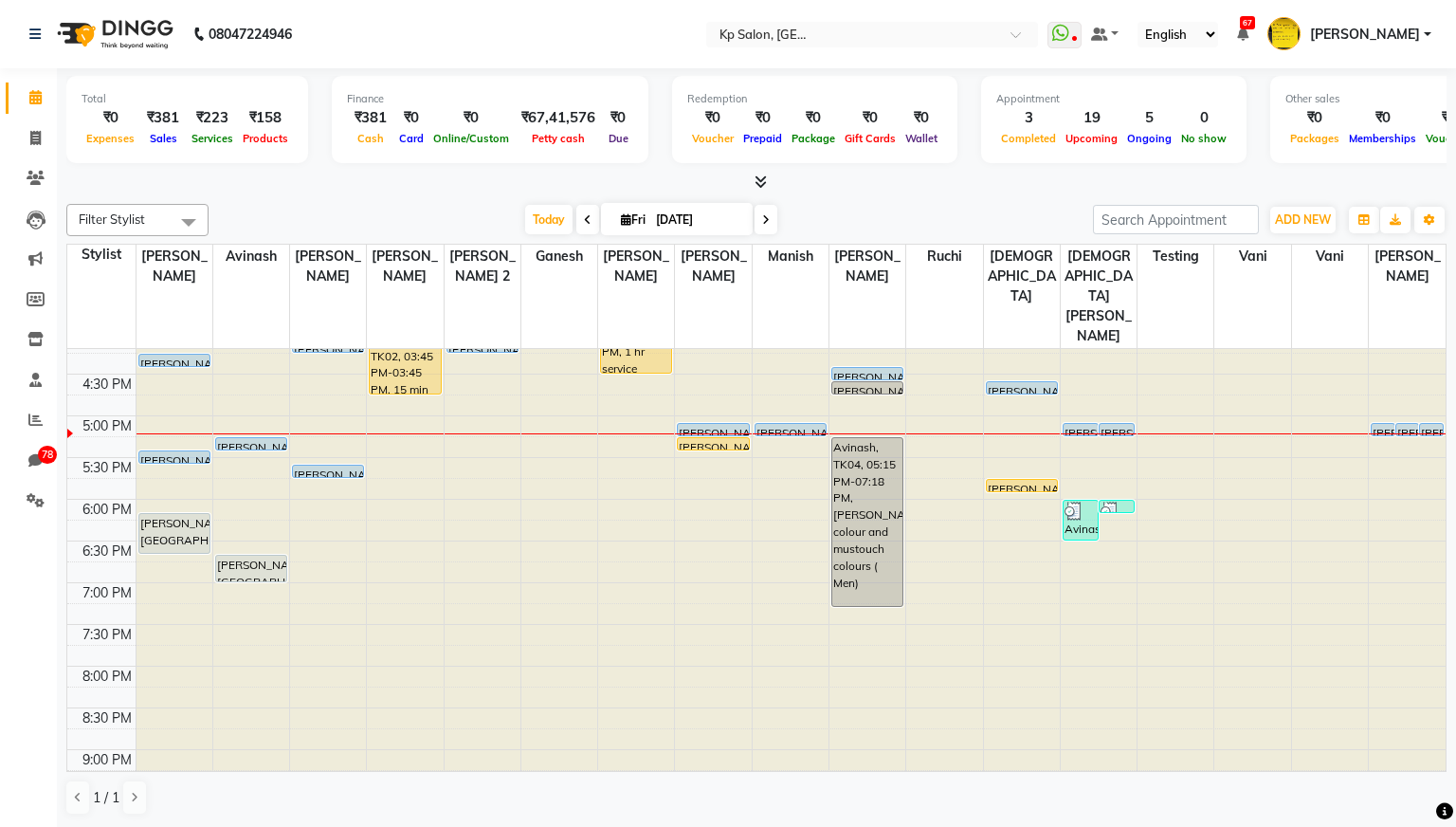 scroll, scrollTop: 585, scrollLeft: 0, axis: vertical 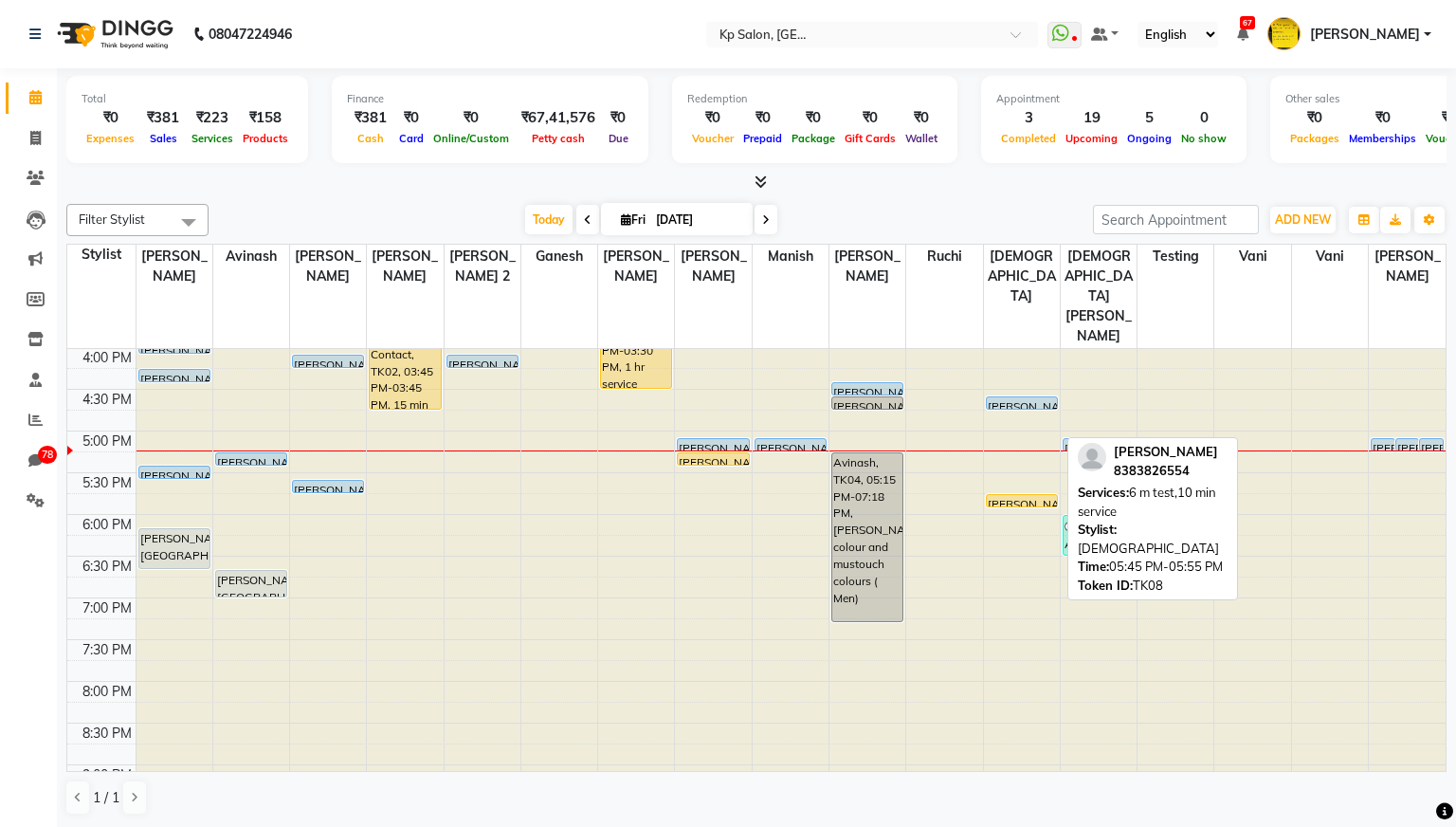 click on "[PERSON_NAME], TK08, 05:45 PM-05:55 PM, 6 m test,10 min service" at bounding box center (1022, 501) 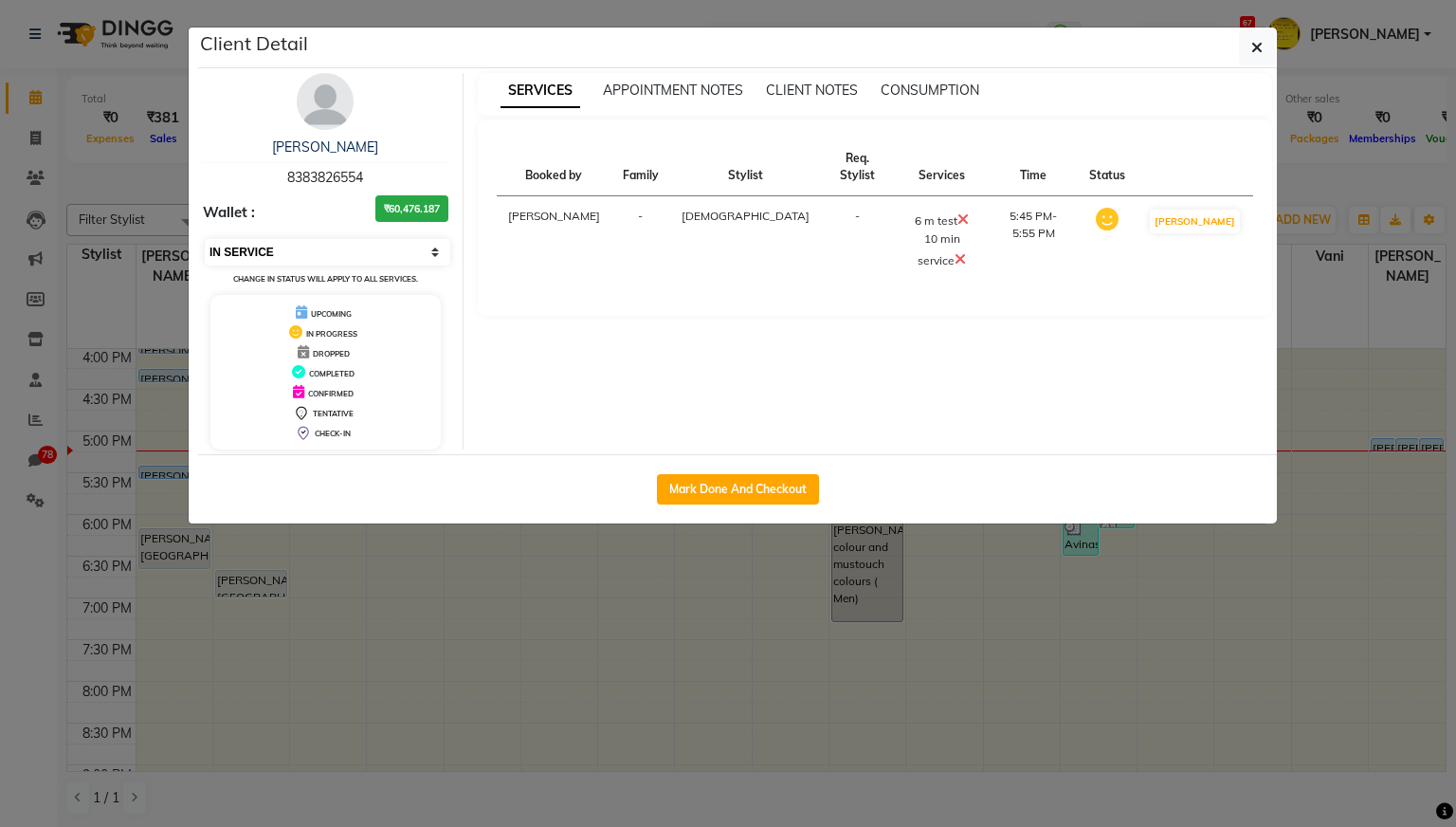 click on "Select IN SERVICE CONFIRMED TENTATIVE CHECK IN MARK DONE DROPPED UPCOMING" at bounding box center [327, 252] 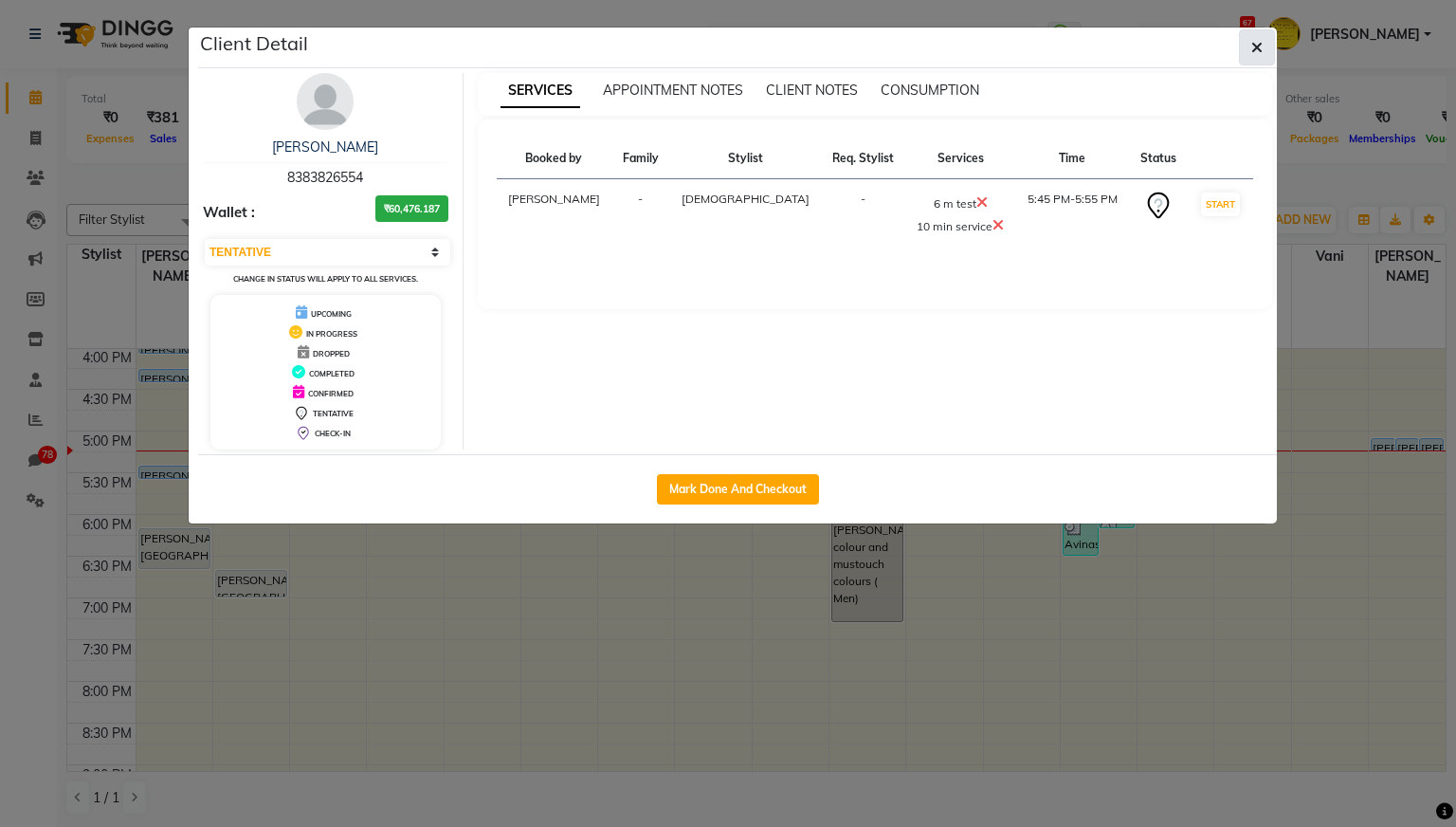 click 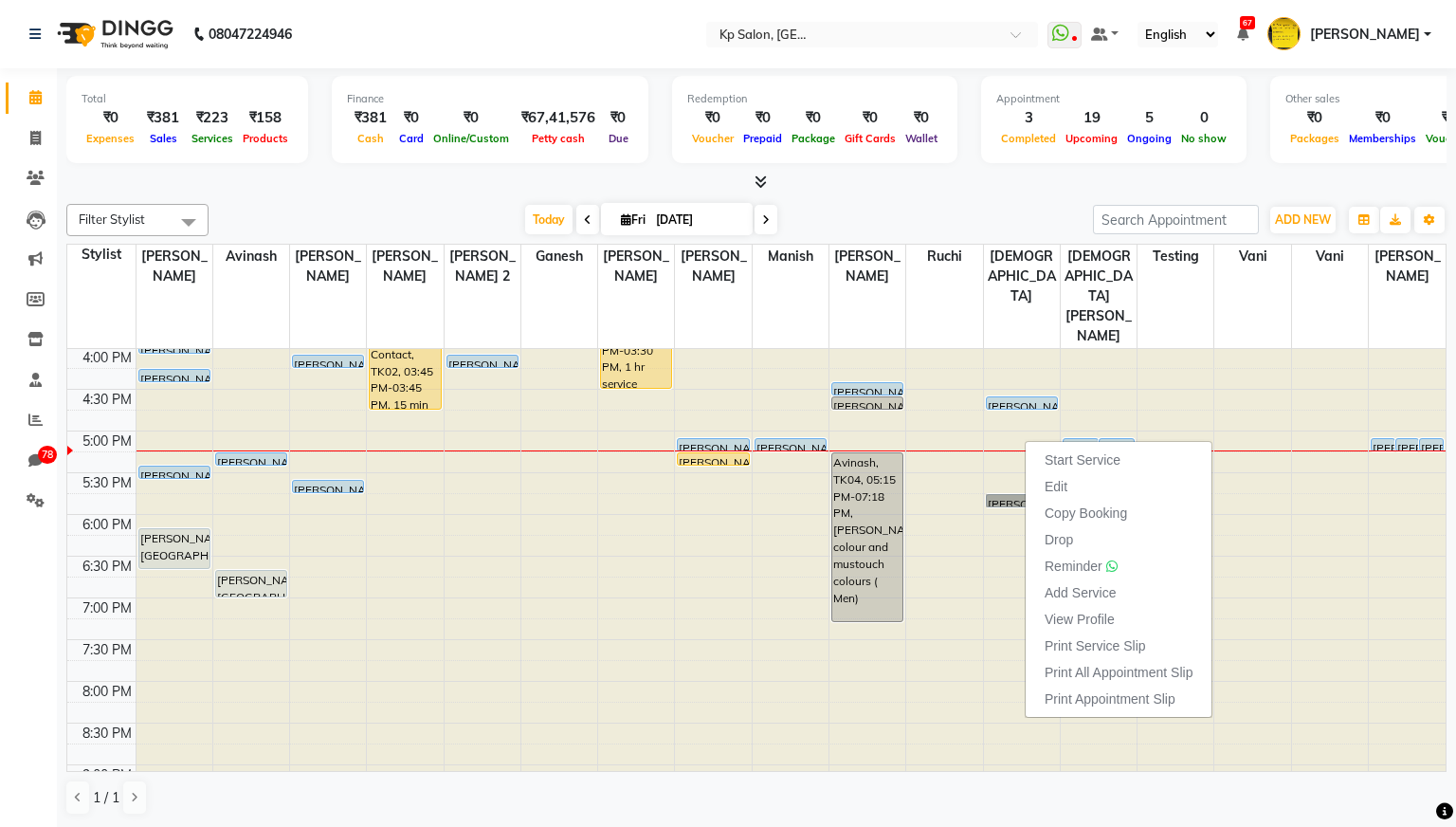 click at bounding box center (944, -236) 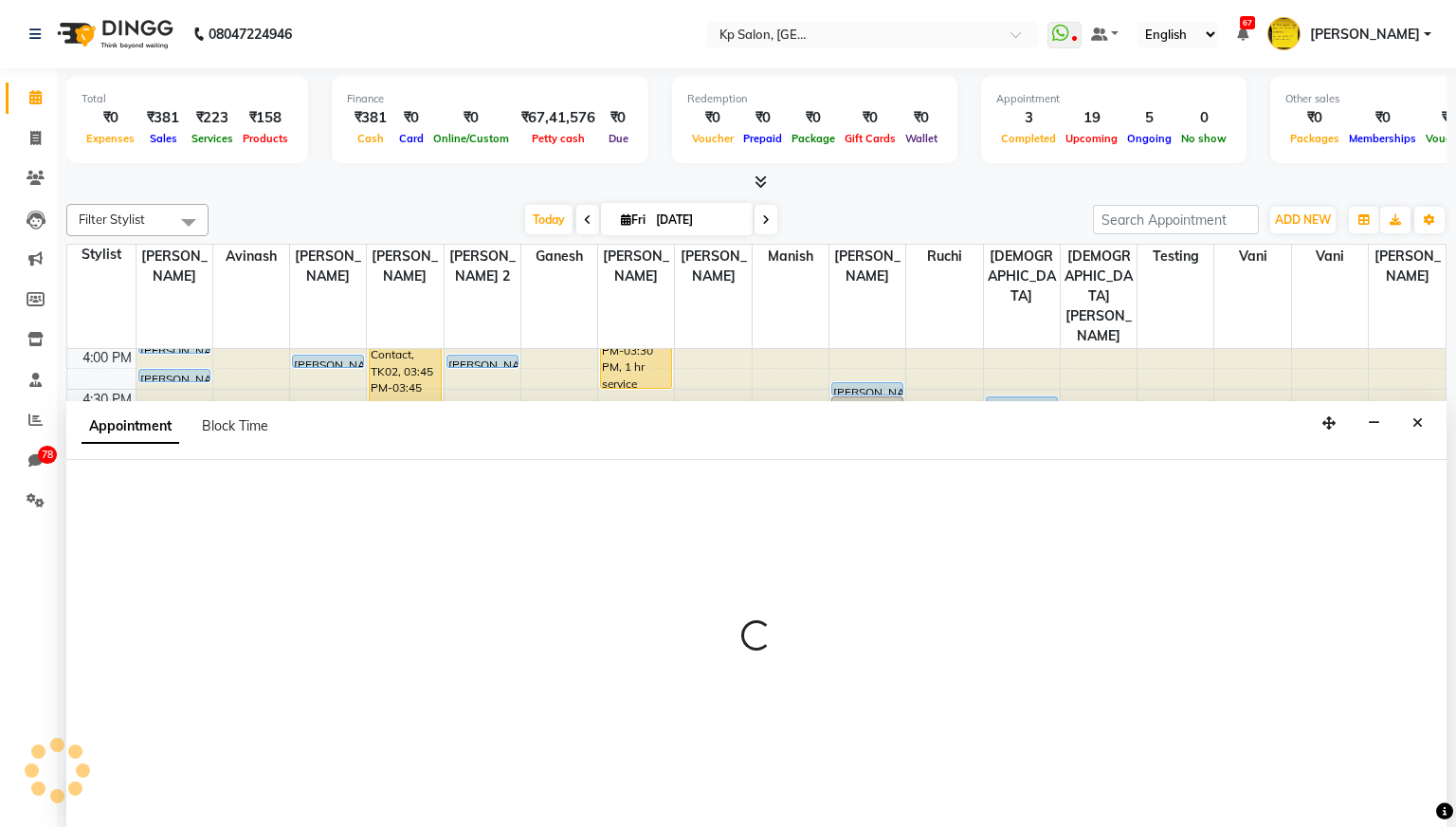 scroll, scrollTop: 1, scrollLeft: 0, axis: vertical 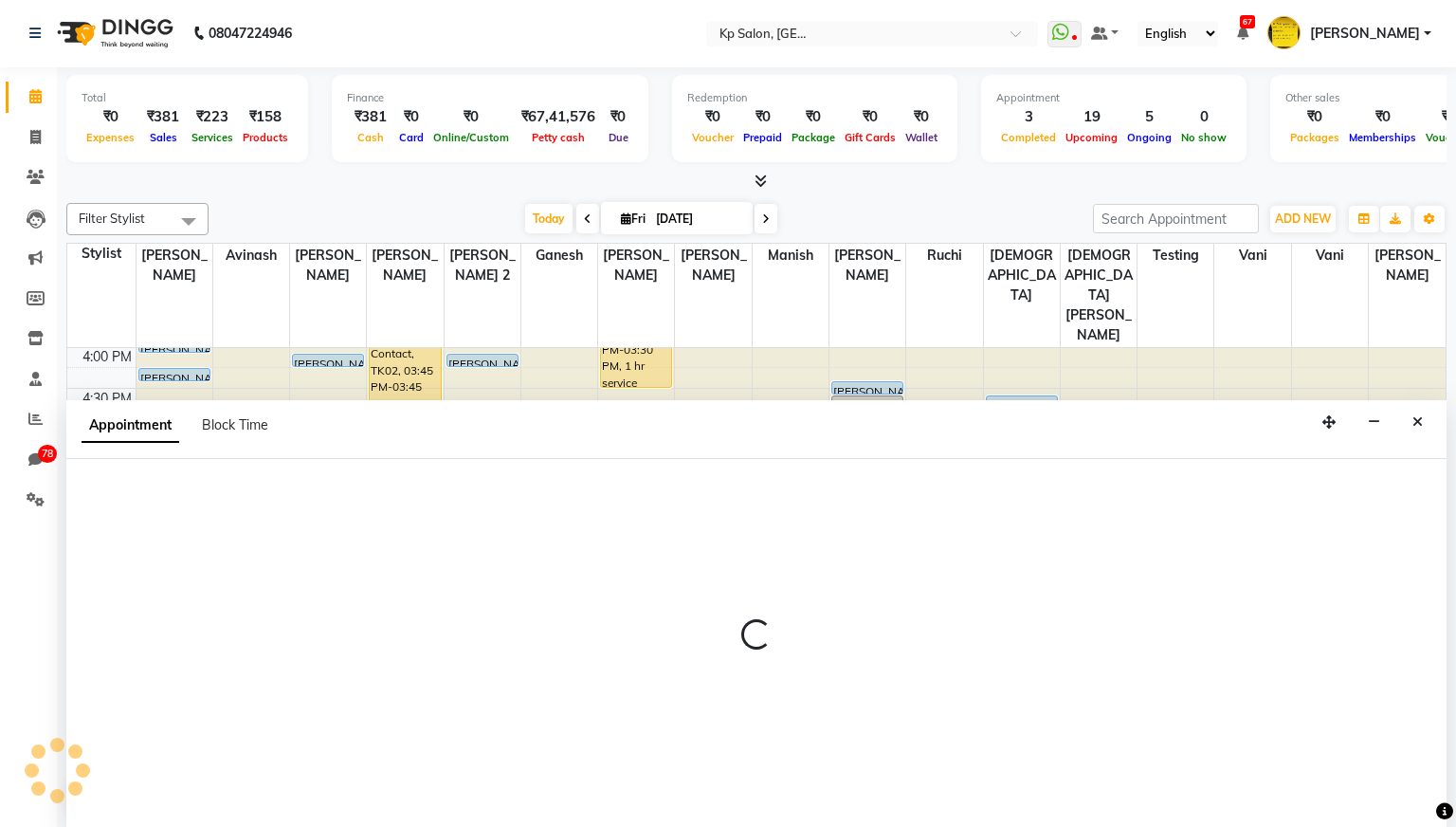select on "1833" 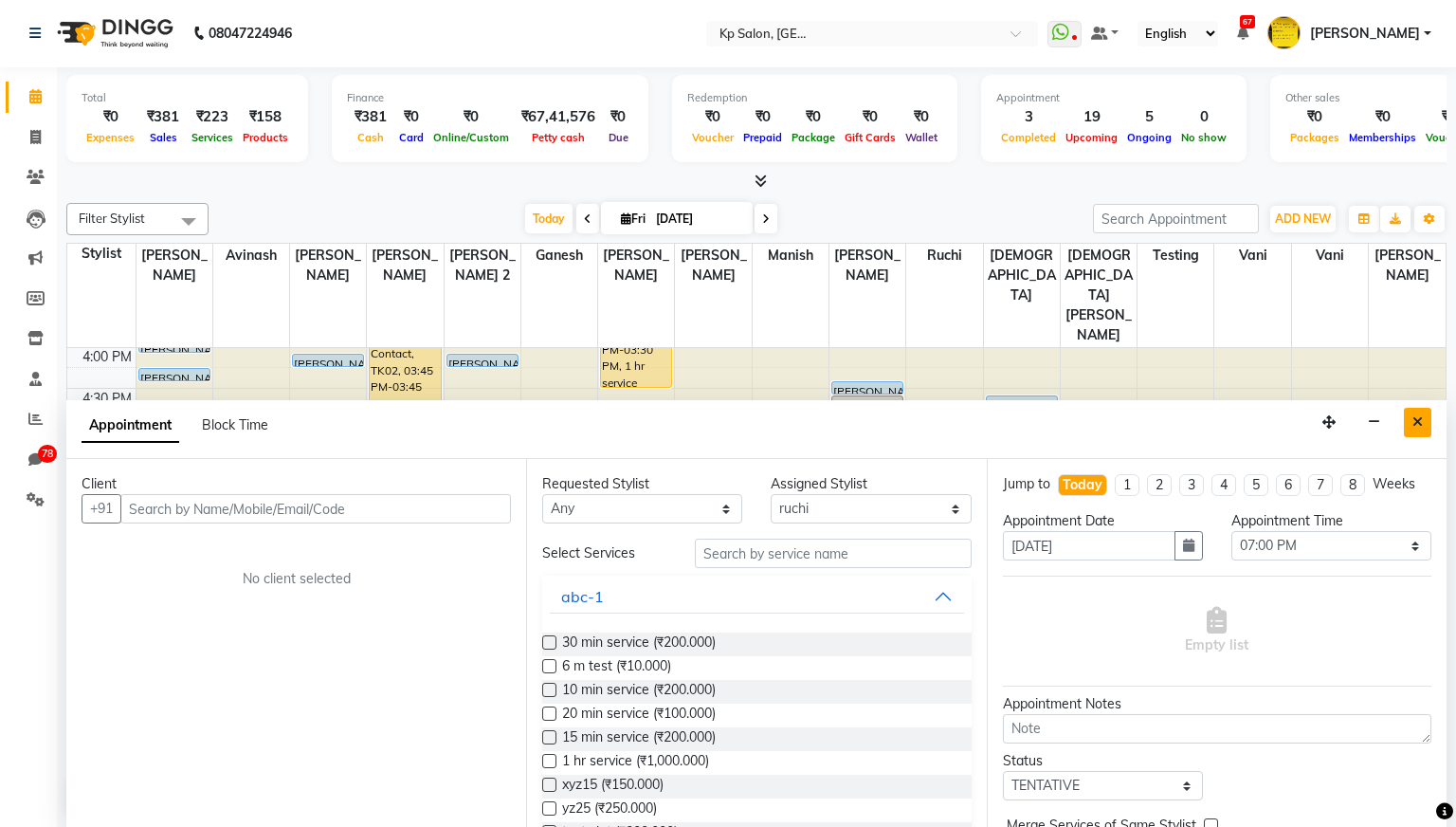 click at bounding box center [1417, 422] 